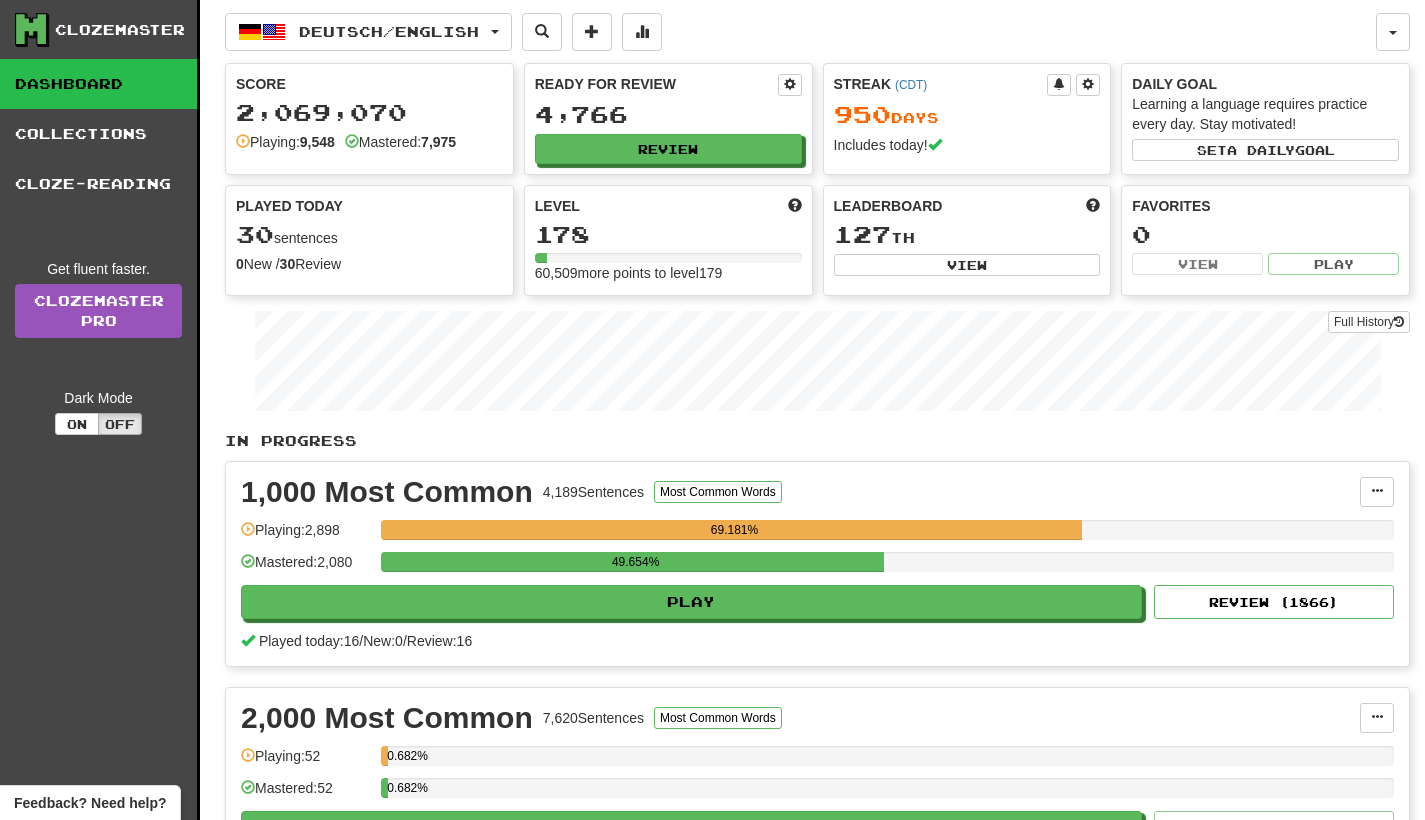 scroll, scrollTop: 0, scrollLeft: 0, axis: both 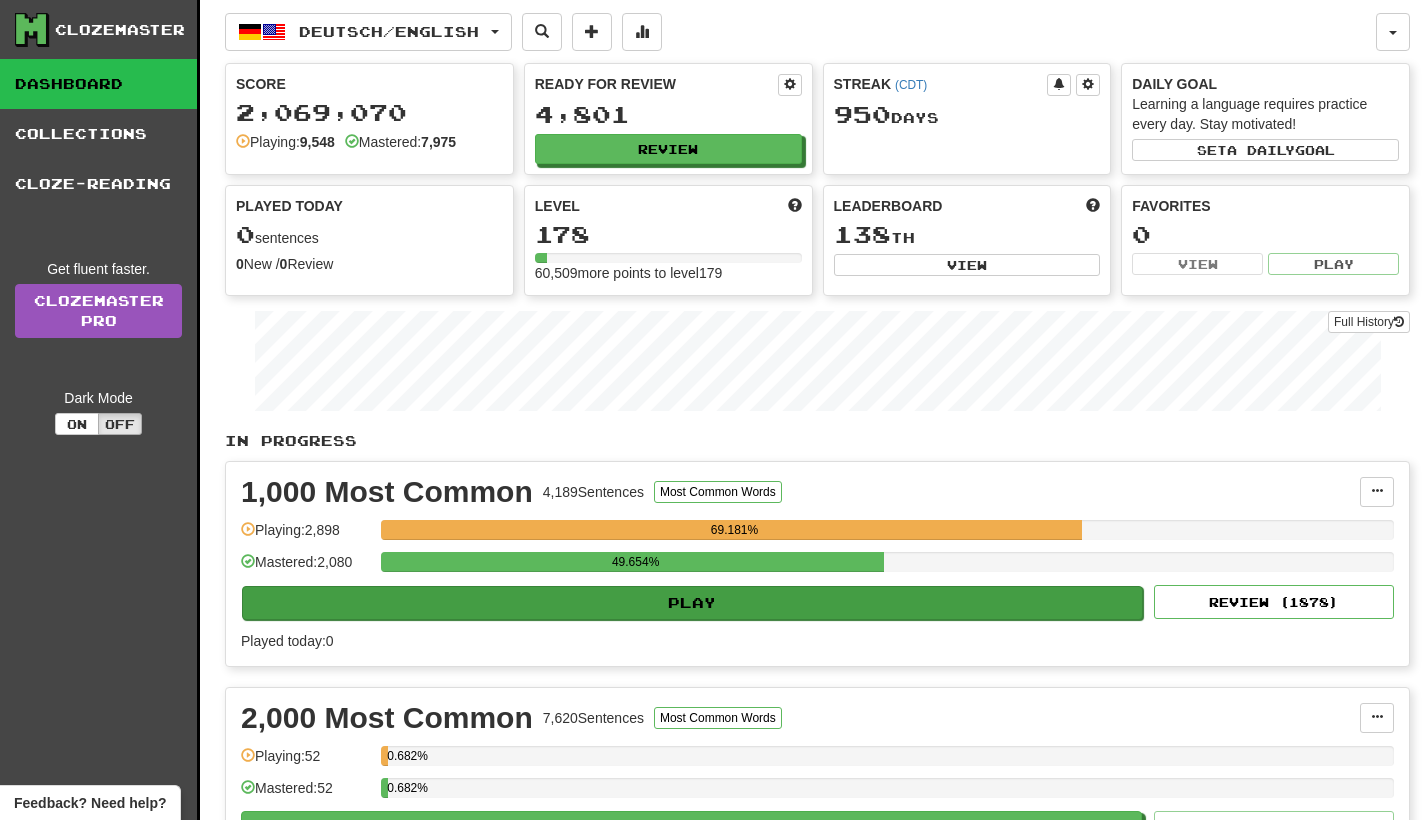 click on "Play" at bounding box center [692, 603] 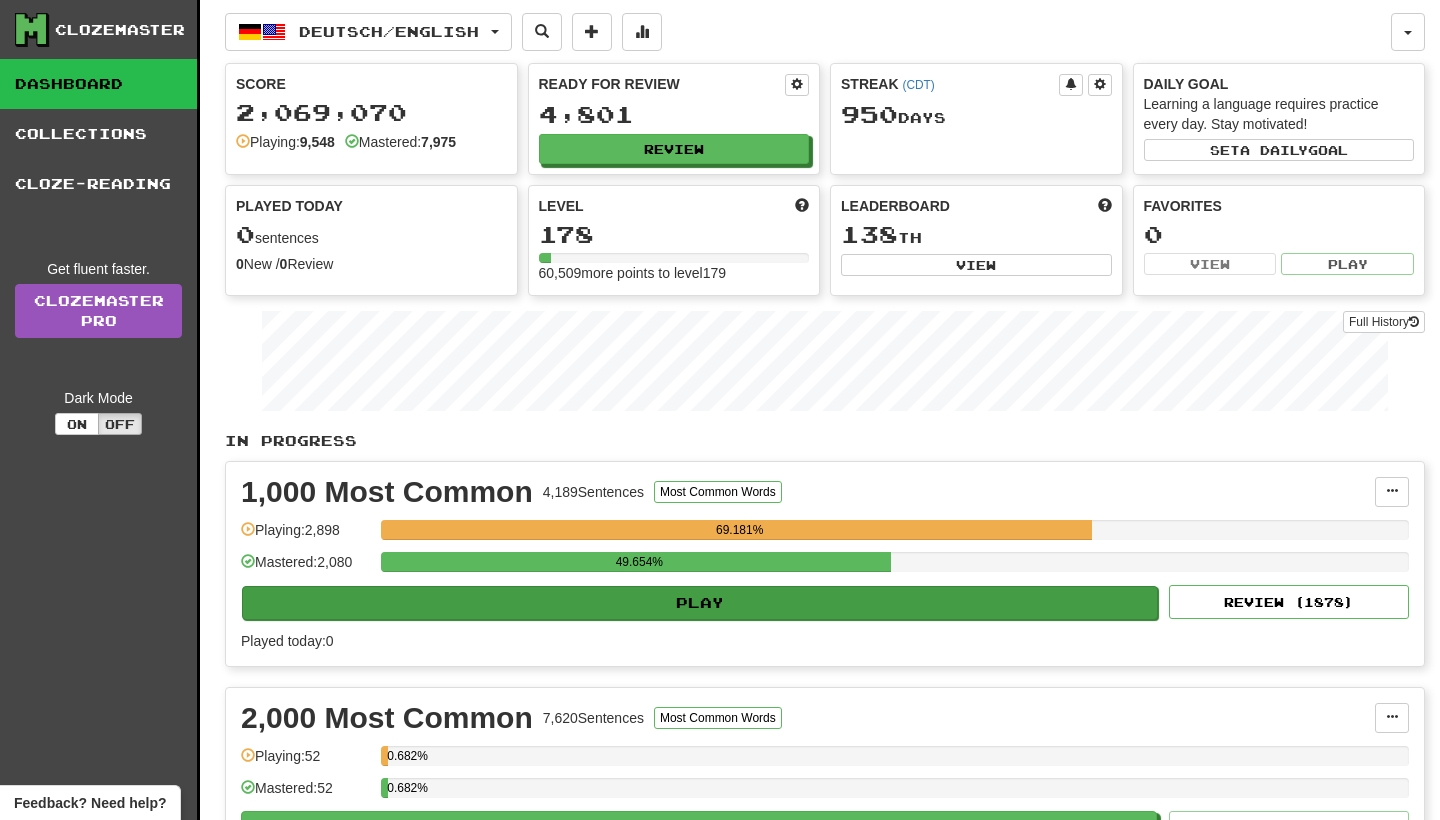 select on "**" 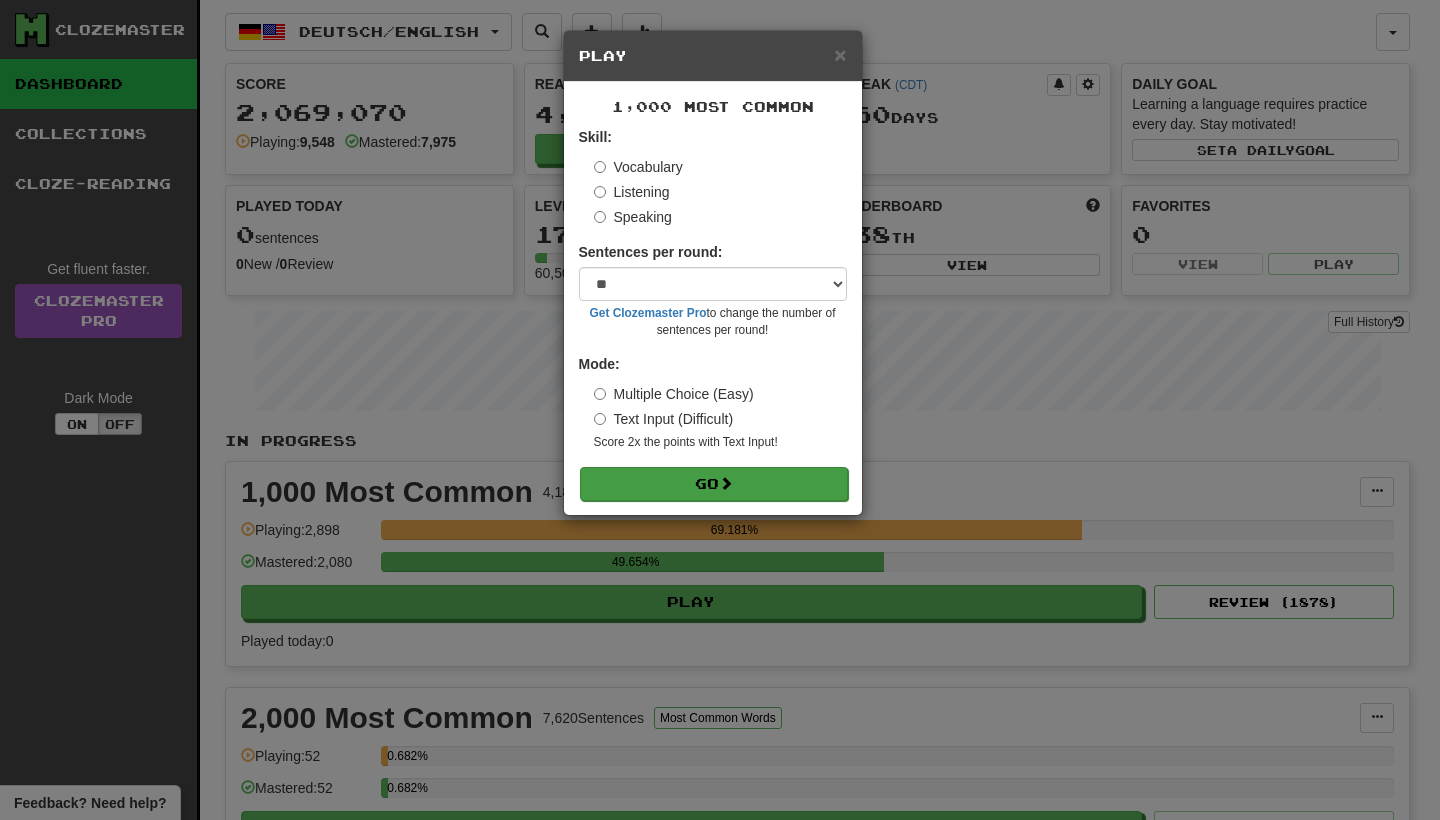 click on "Go" at bounding box center [714, 484] 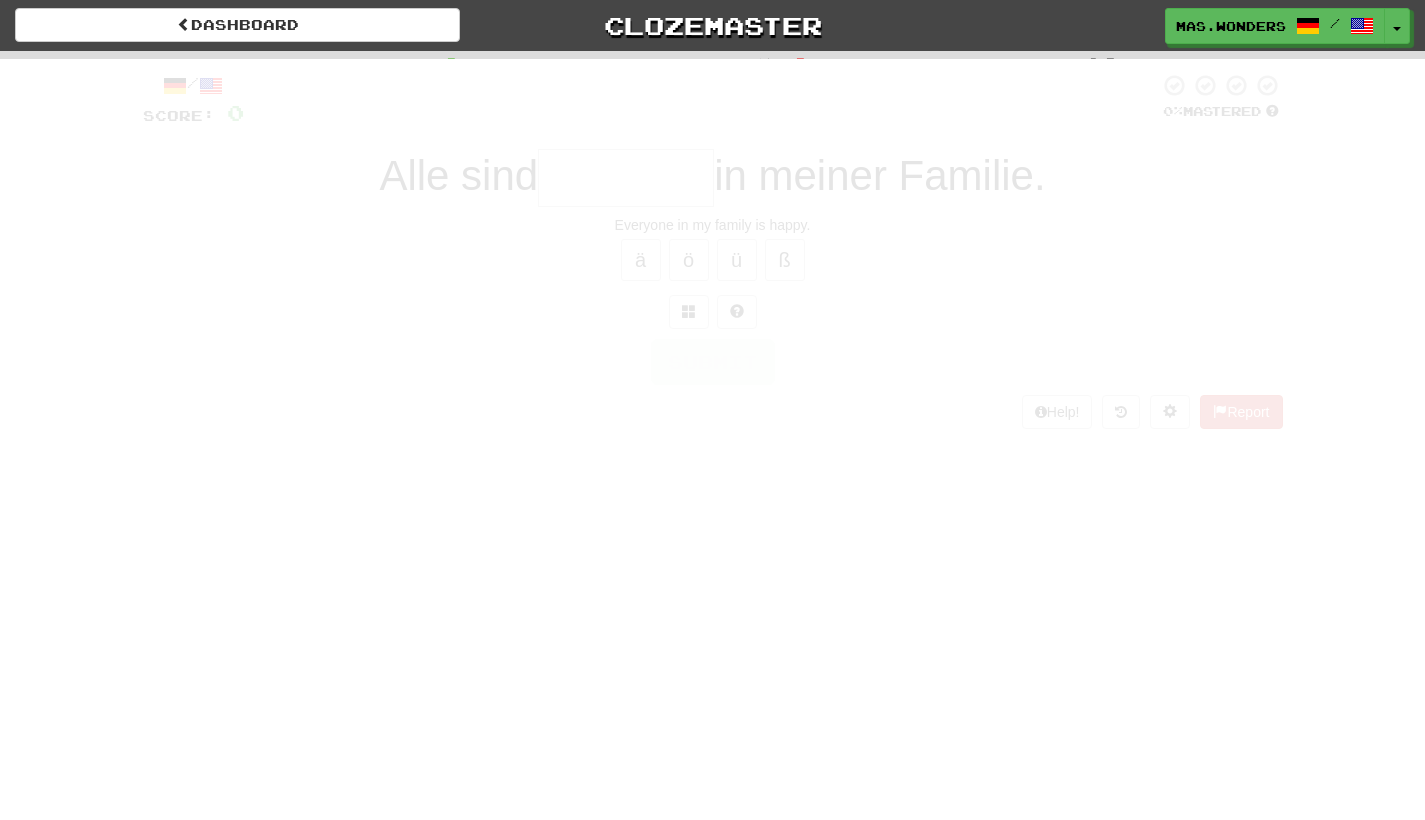 scroll, scrollTop: 0, scrollLeft: 0, axis: both 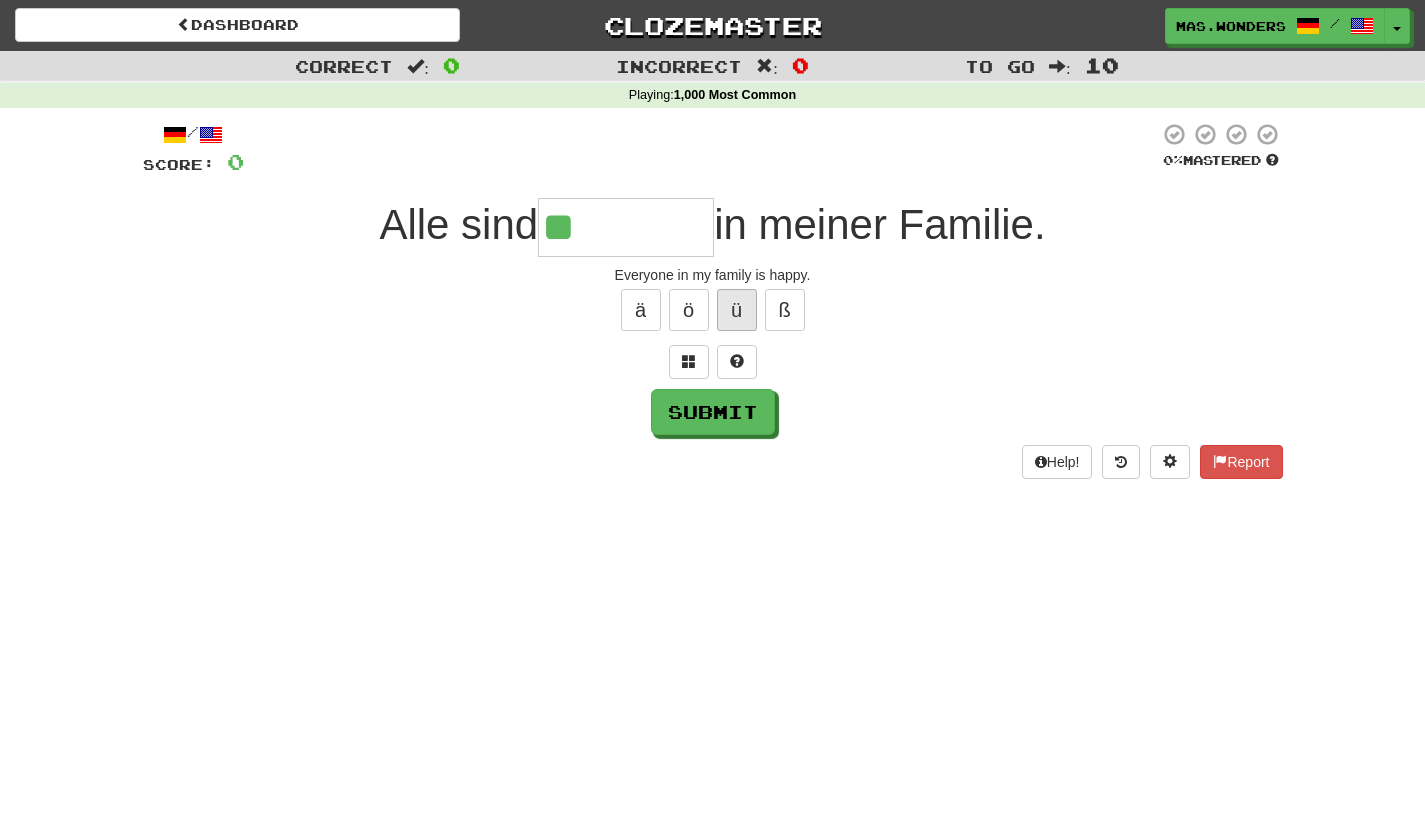 click on "ü" at bounding box center (737, 310) 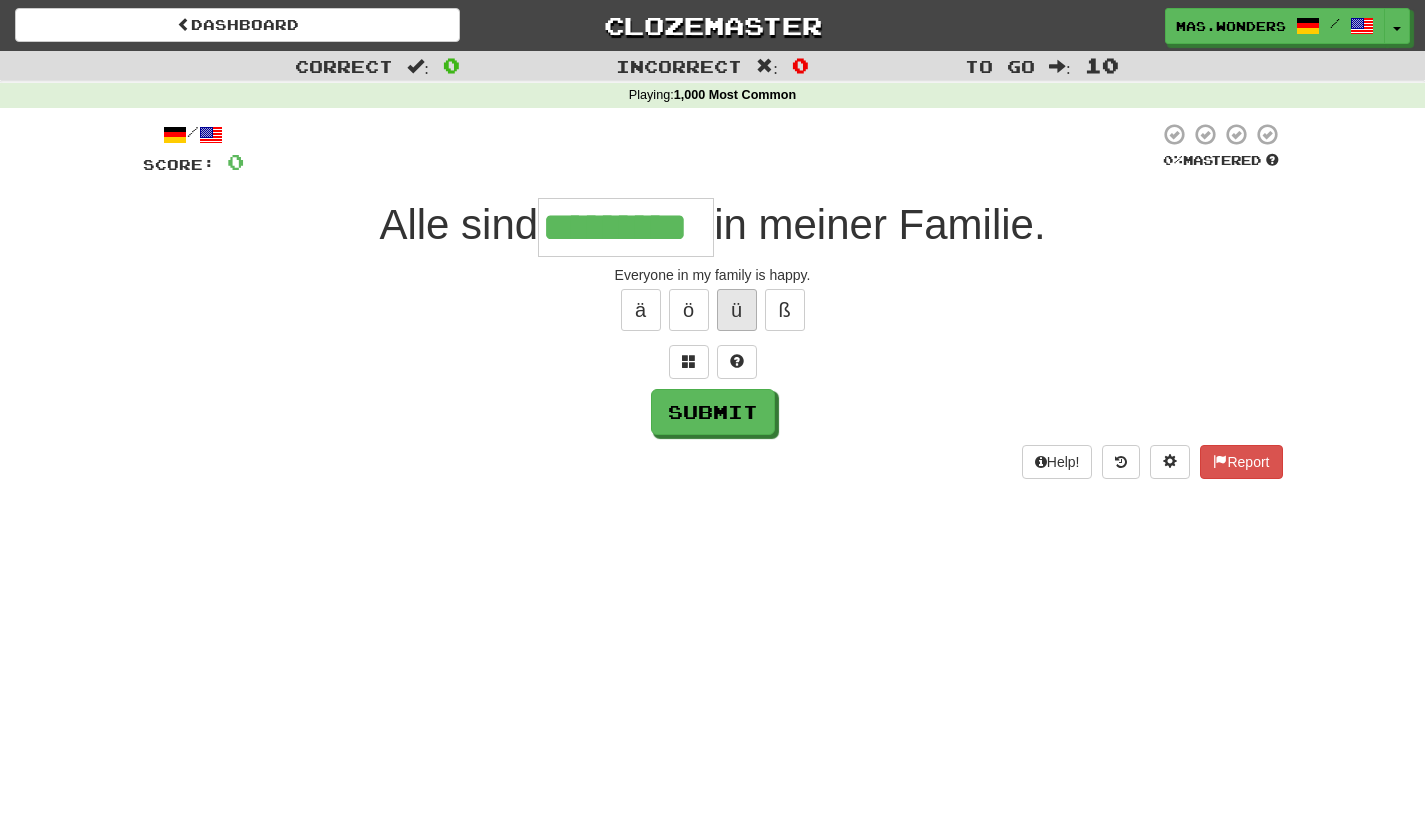 type on "*********" 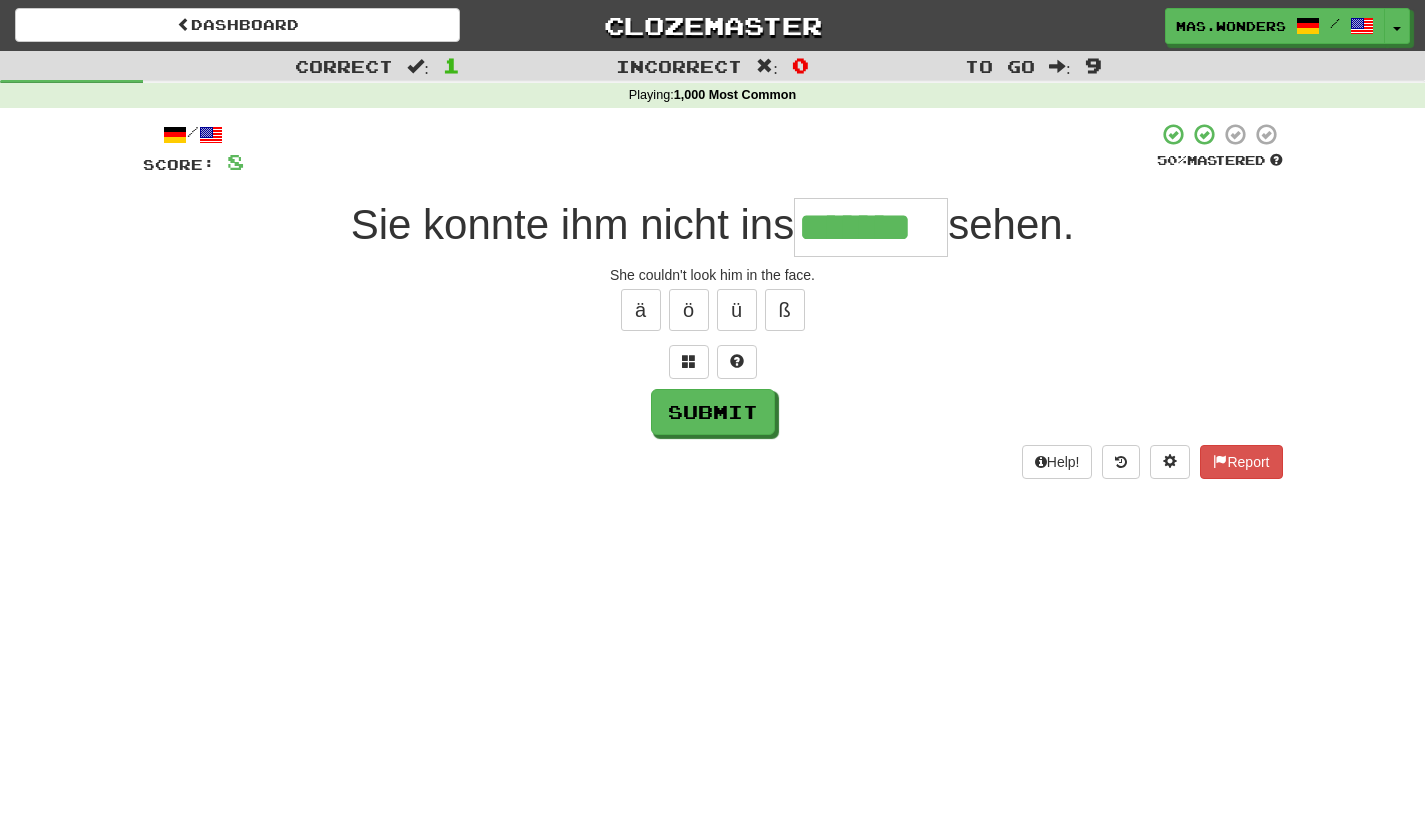 type on "*******" 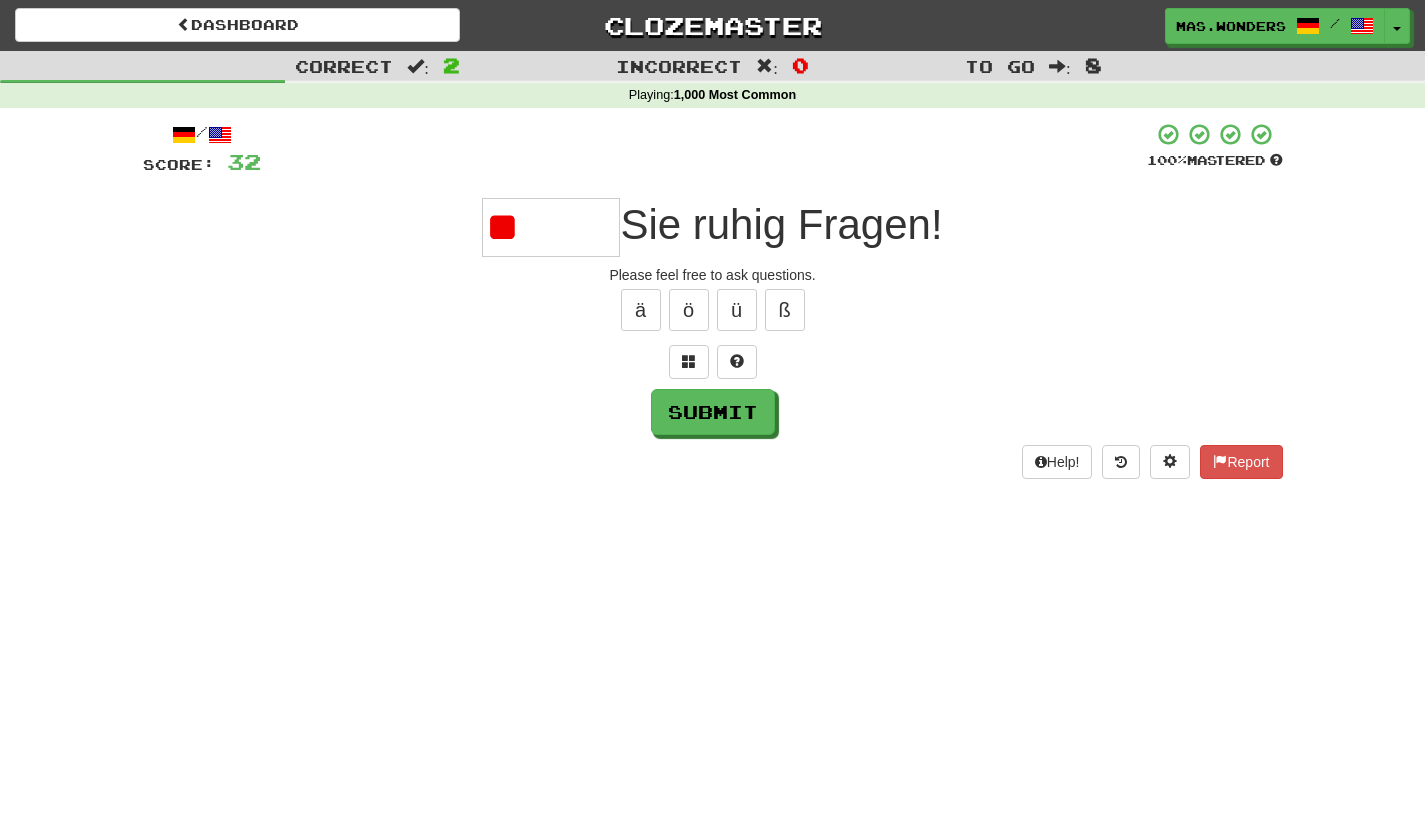 type on "*" 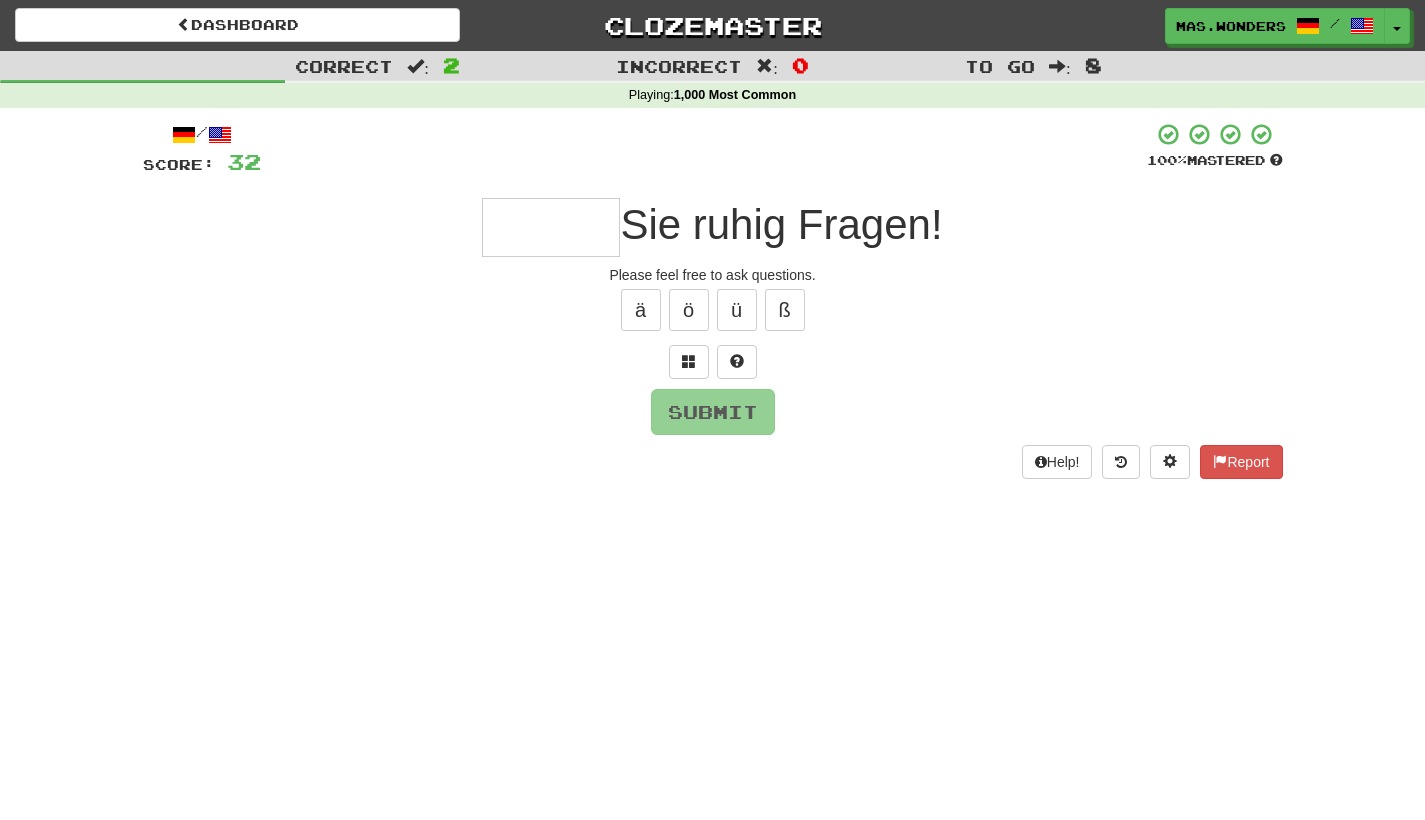 type on "*" 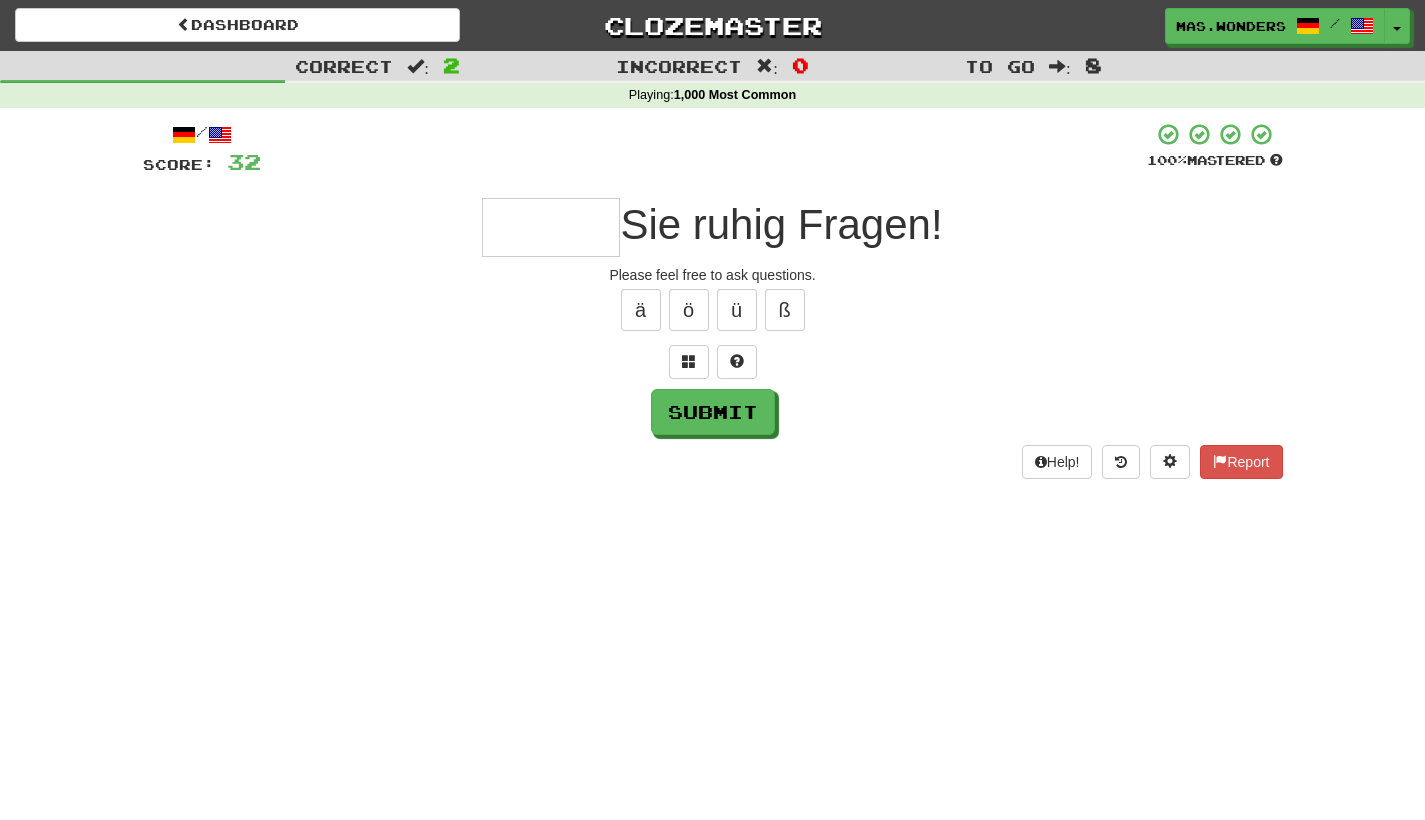 type on "*" 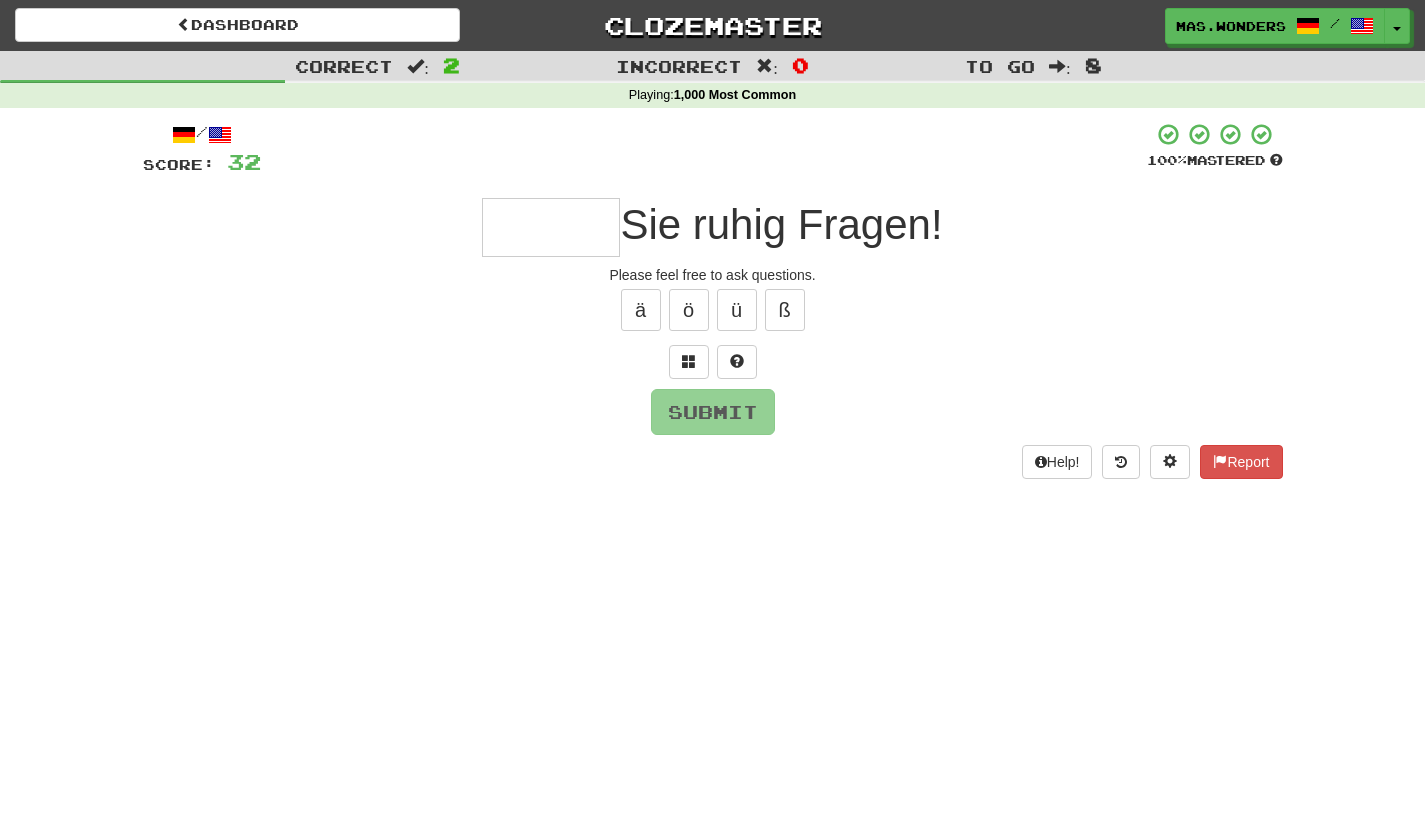 type on "*" 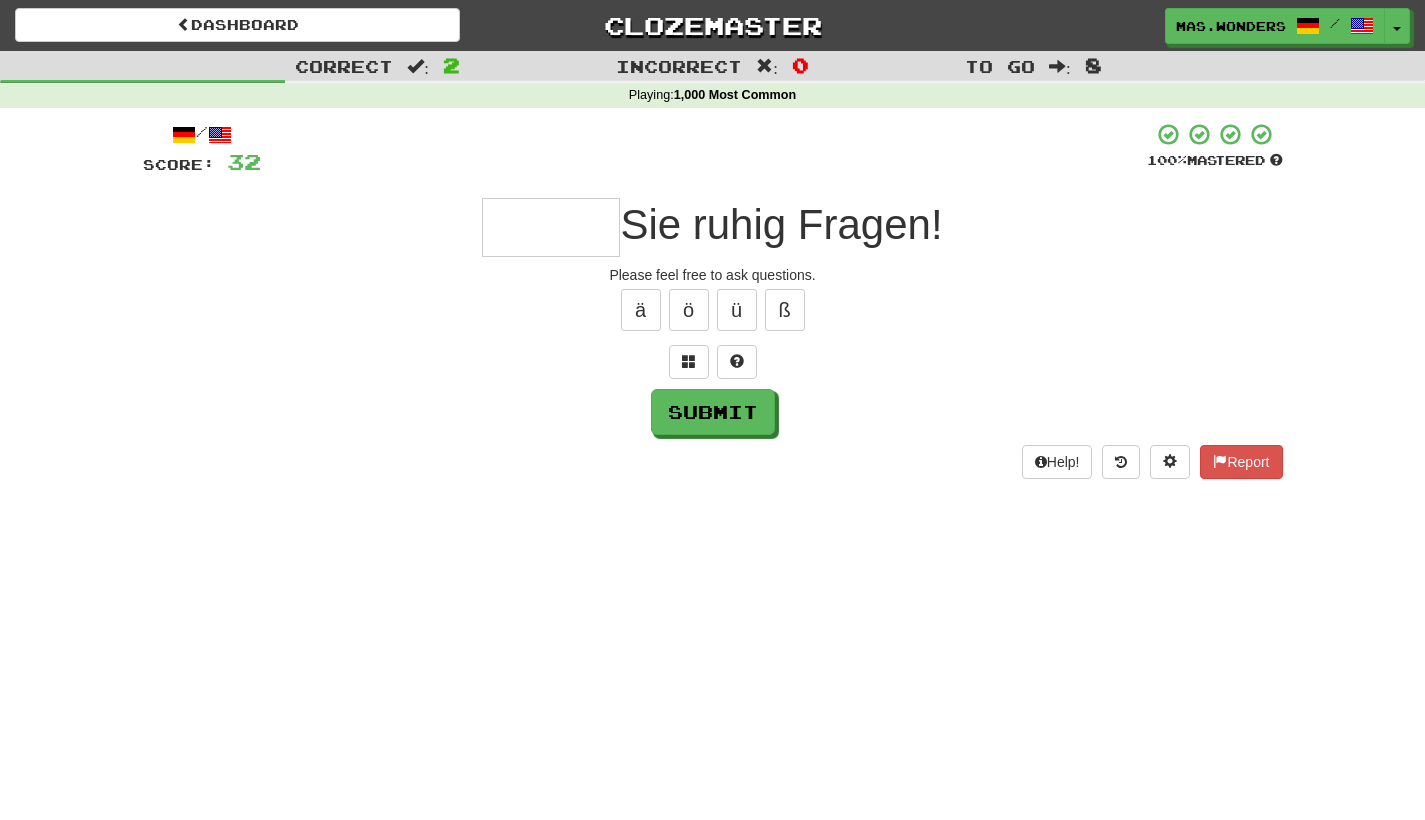 type on "*" 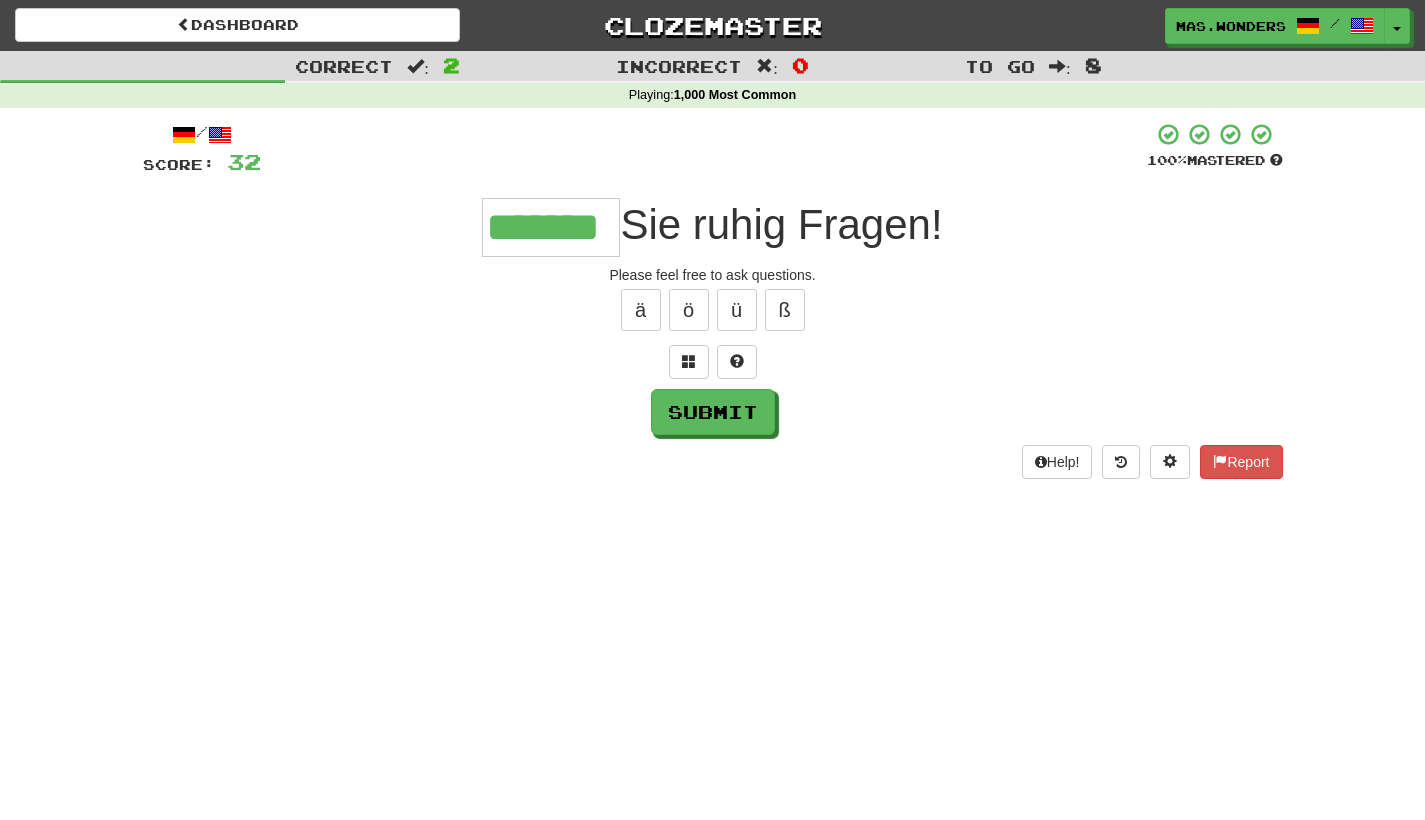 type on "*******" 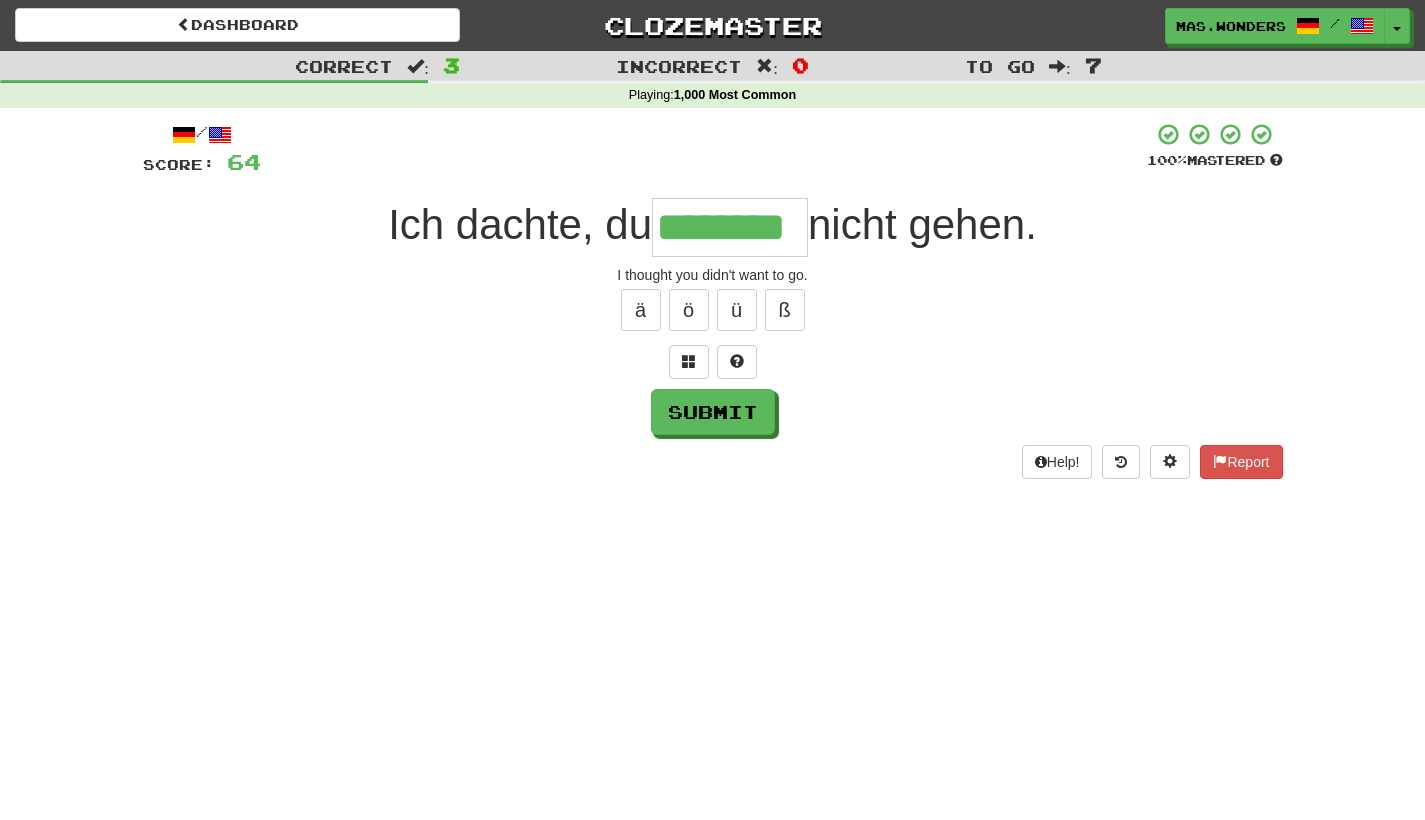 type on "********" 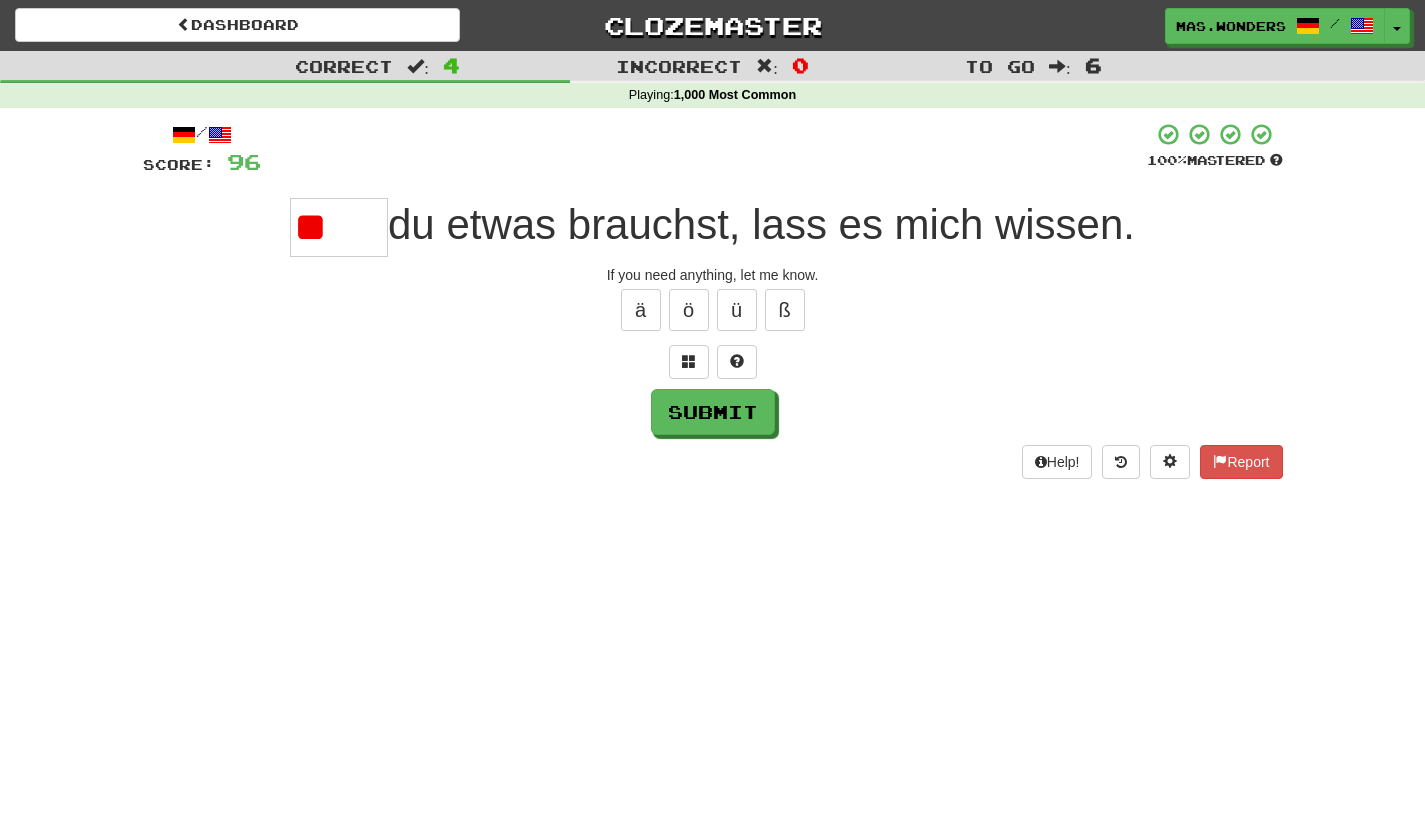 type on "*" 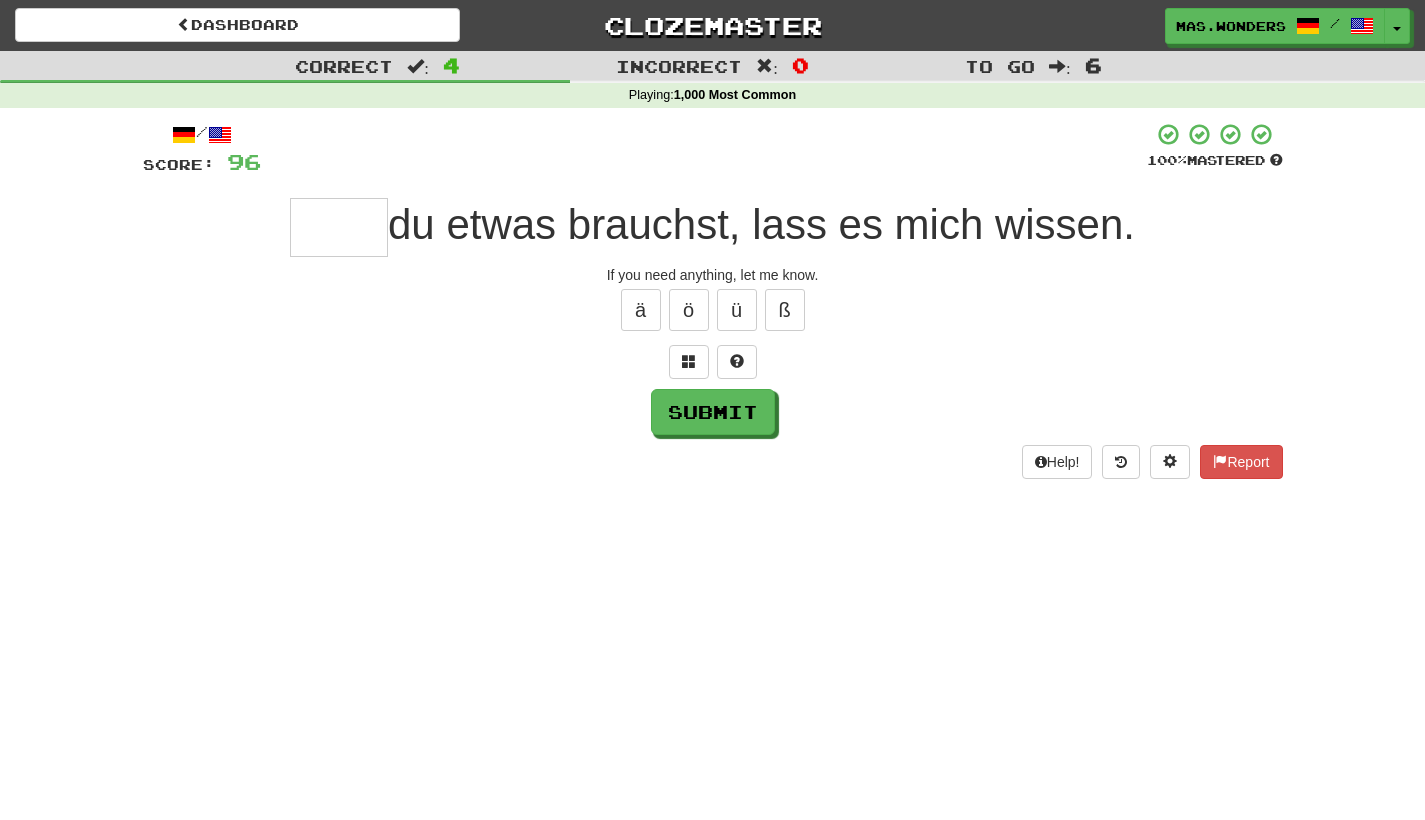 type on "*" 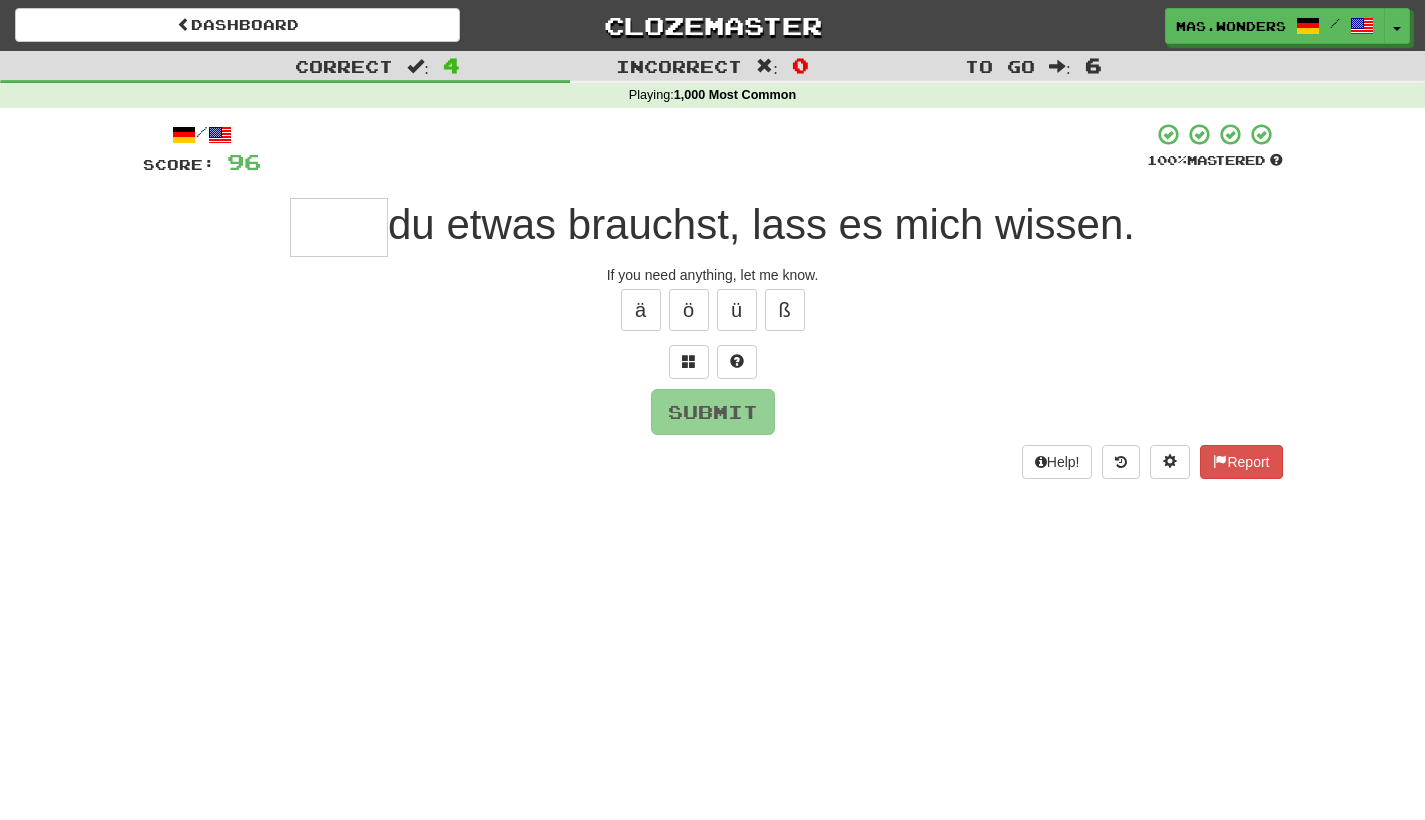 type on "*" 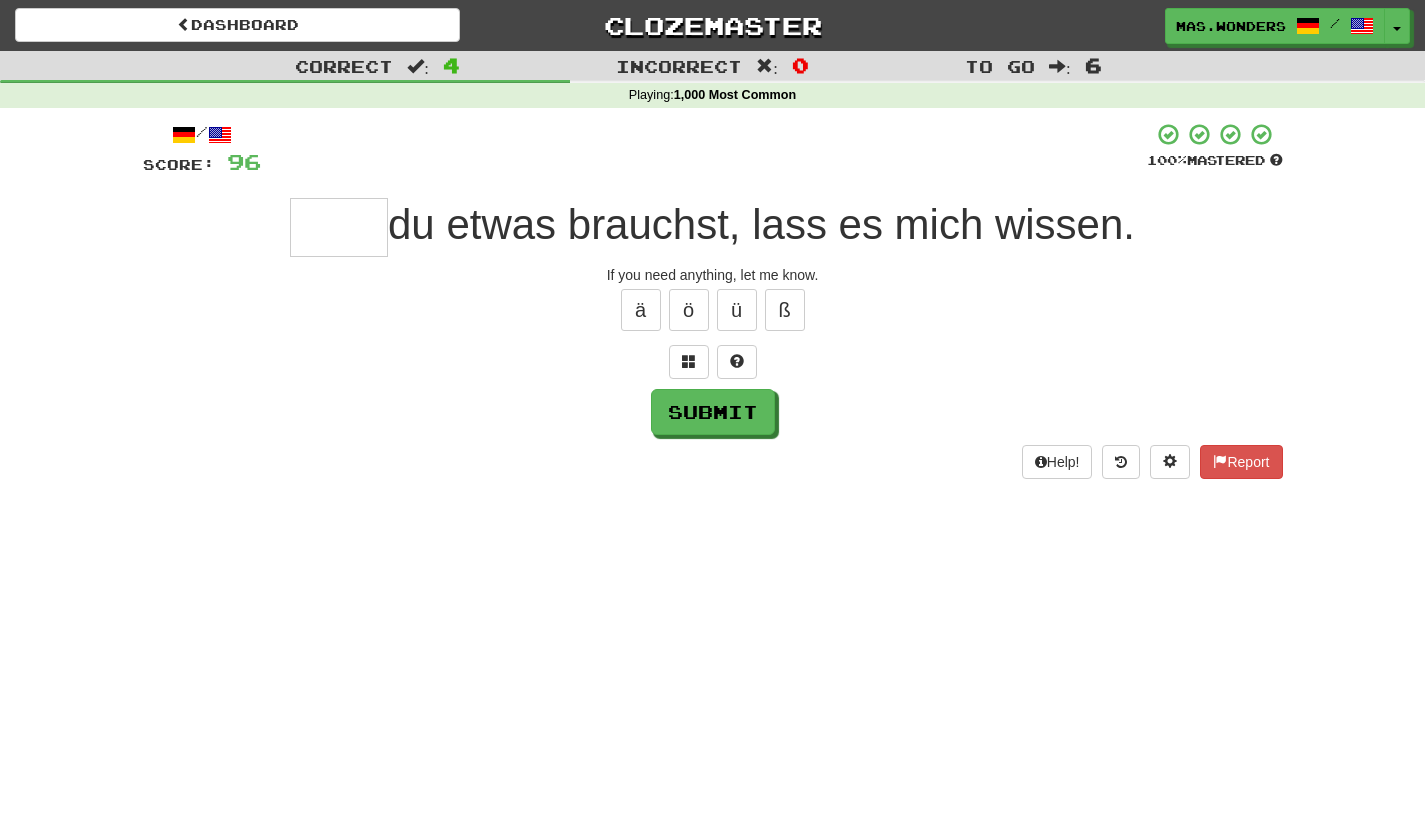 type on "*" 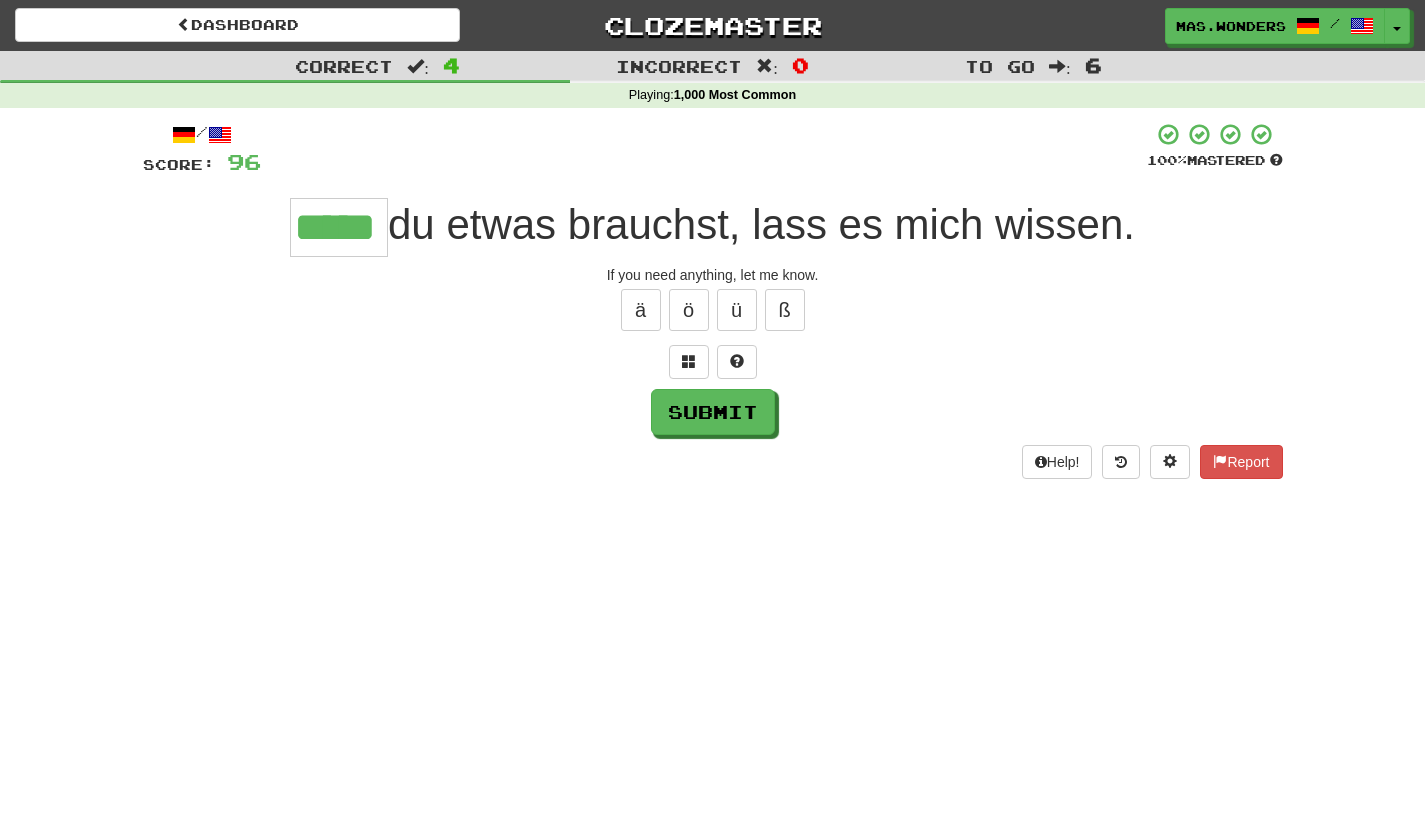 type on "*****" 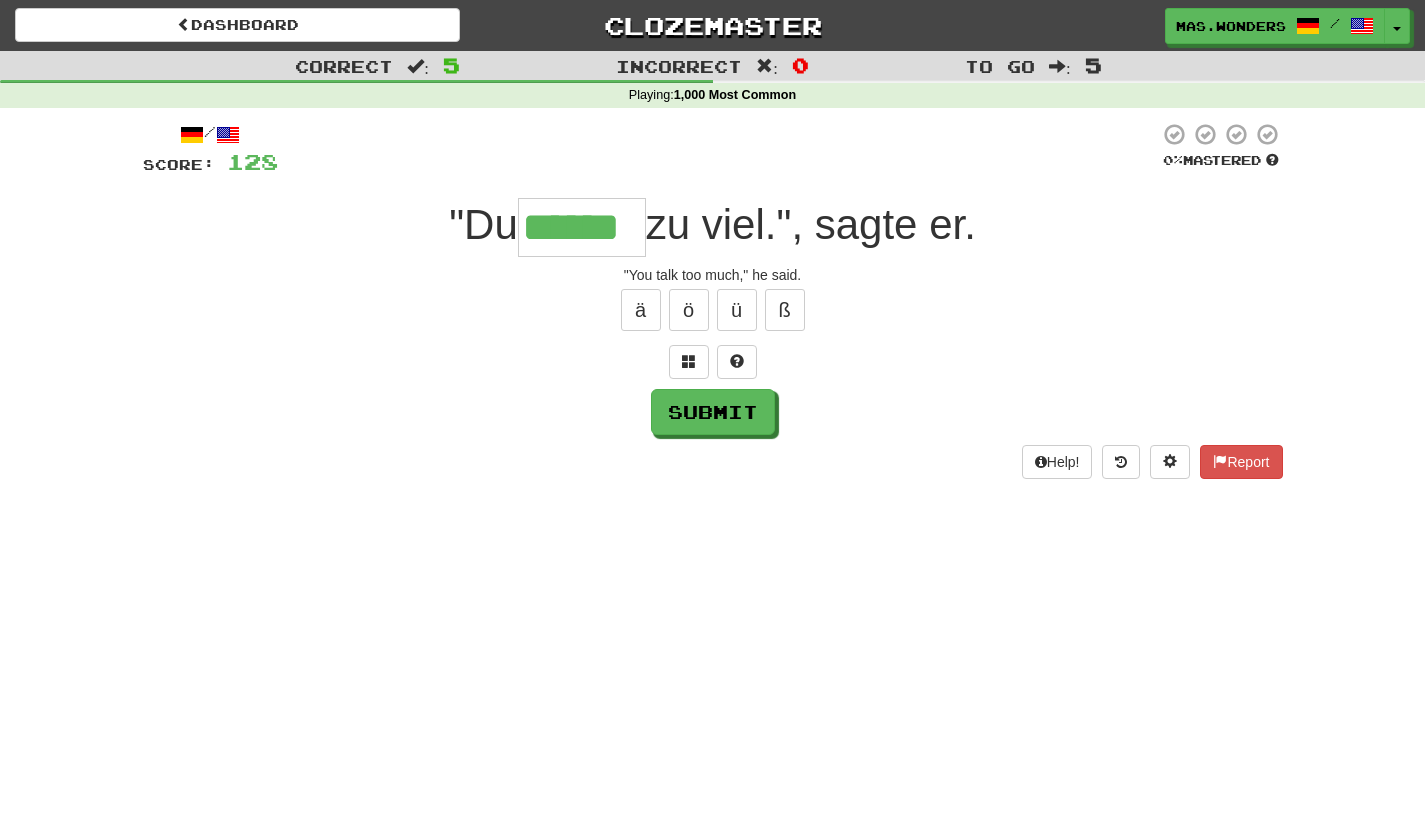 type on "******" 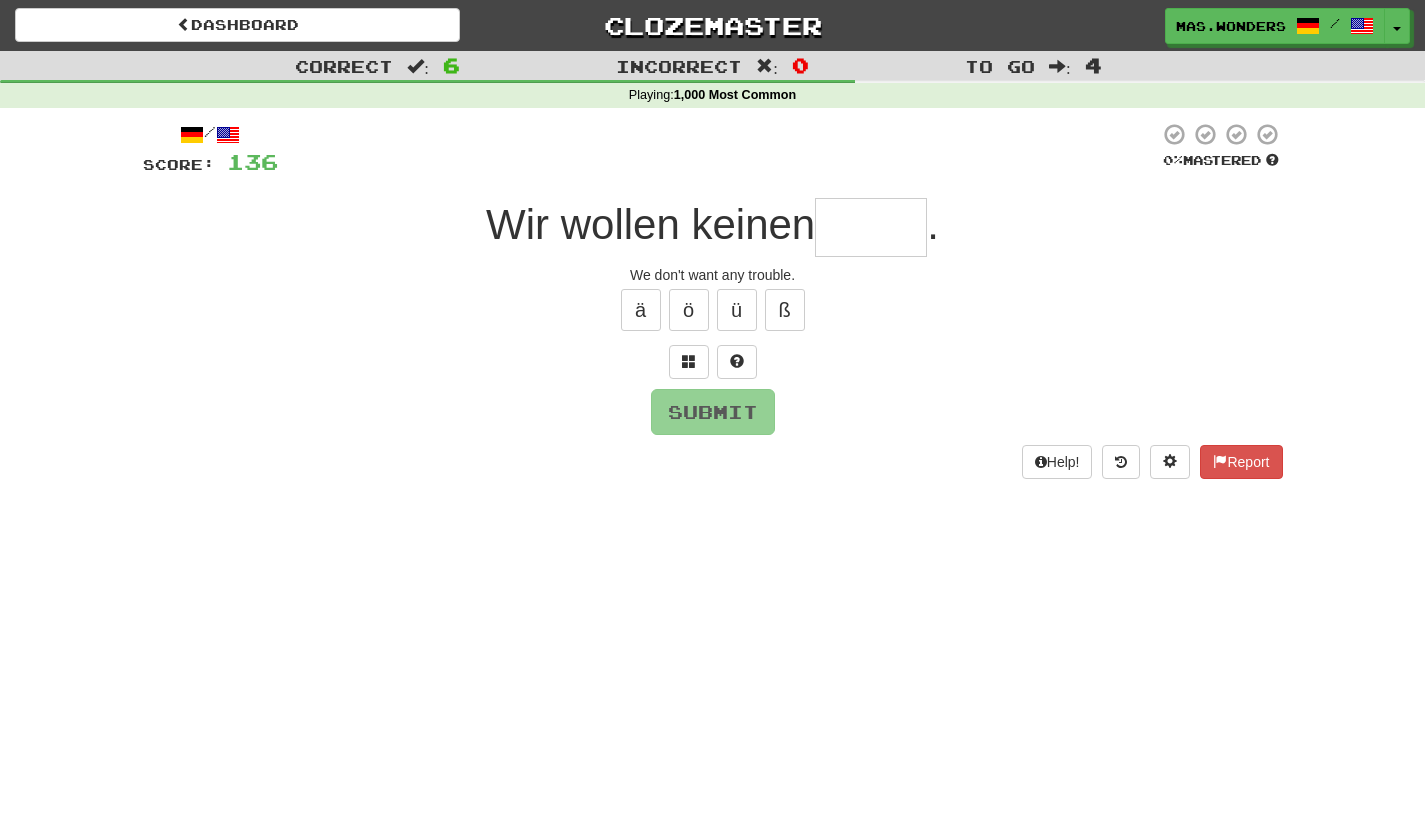 type on "*" 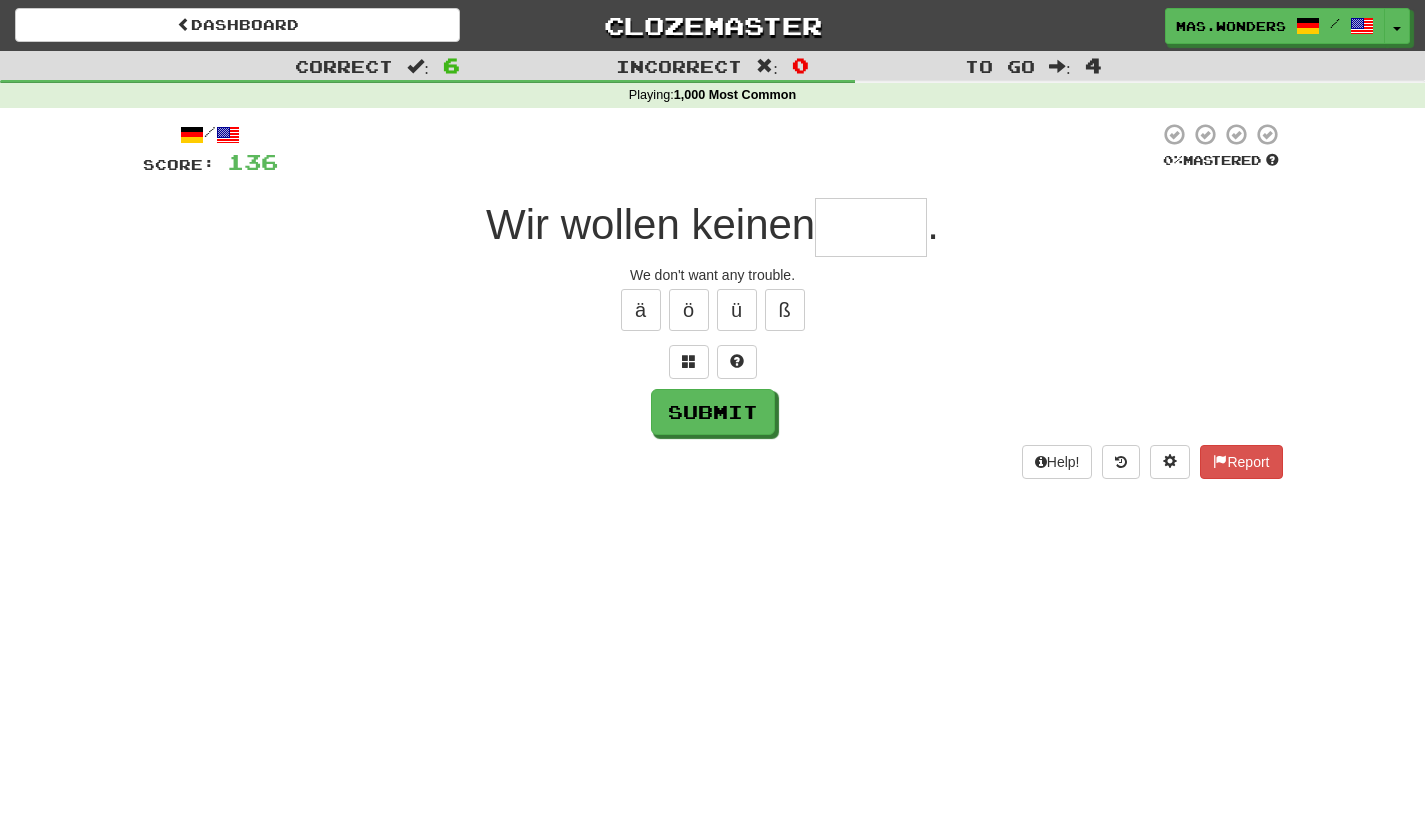 type on "*" 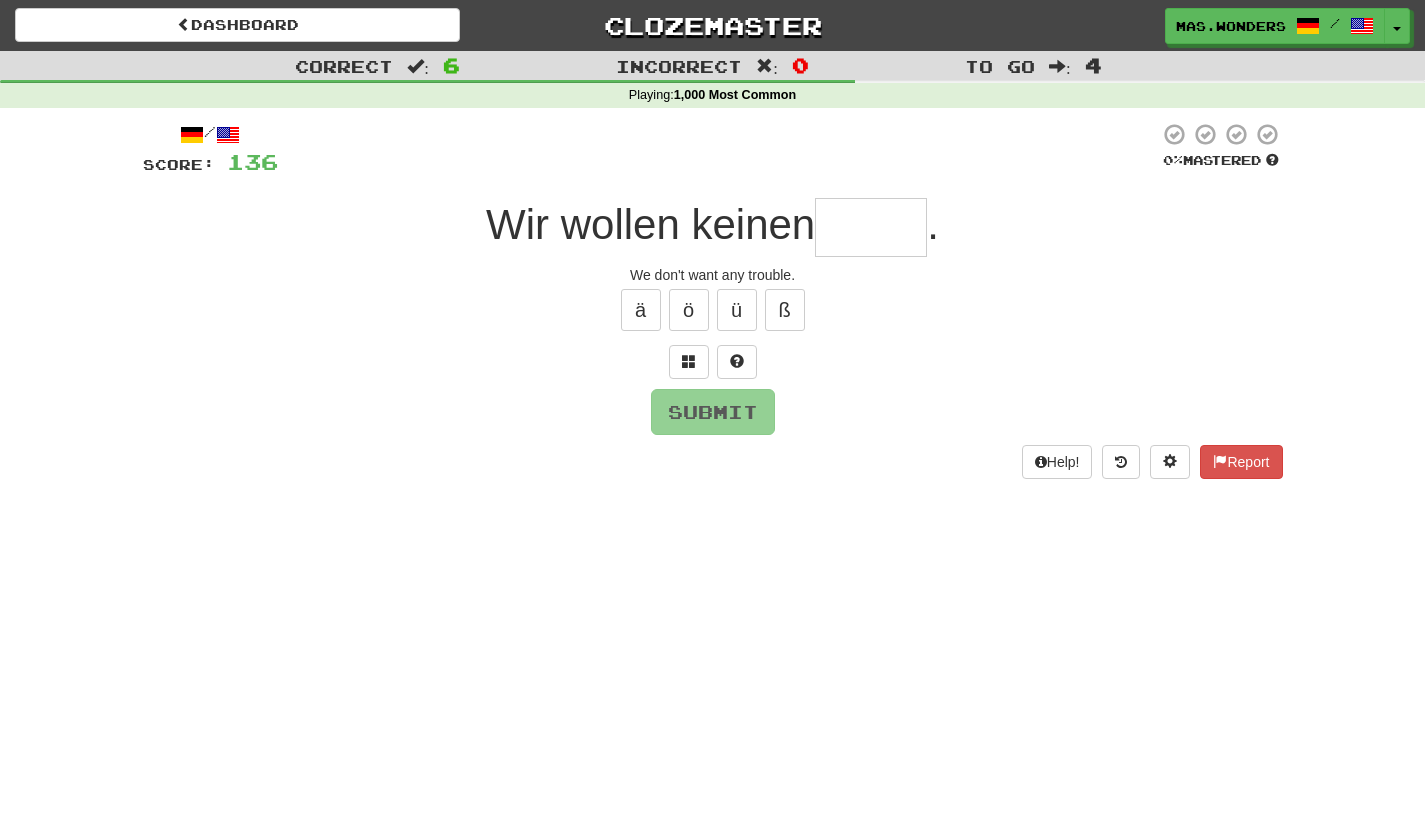 type on "*" 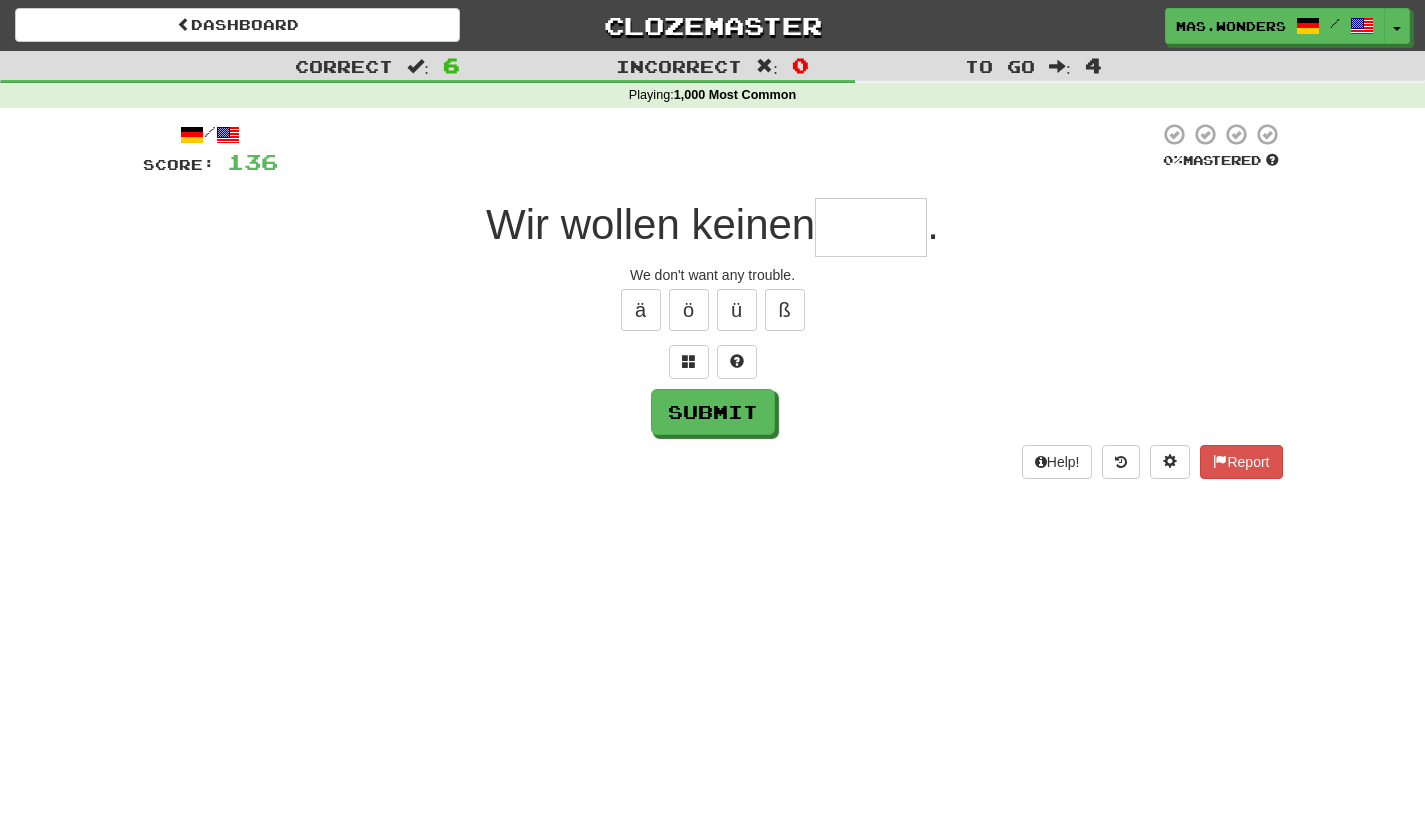 type on "*" 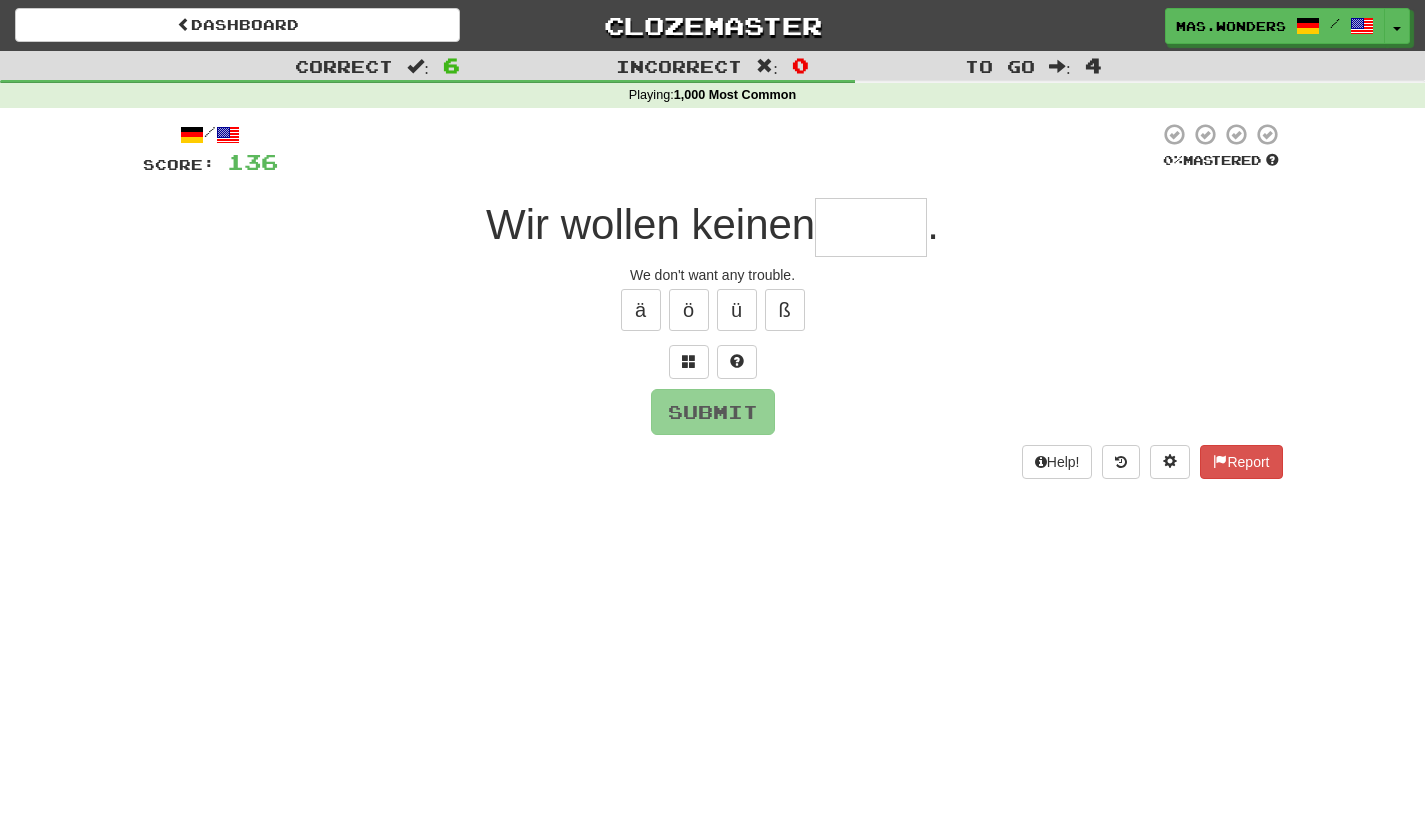 type on "*" 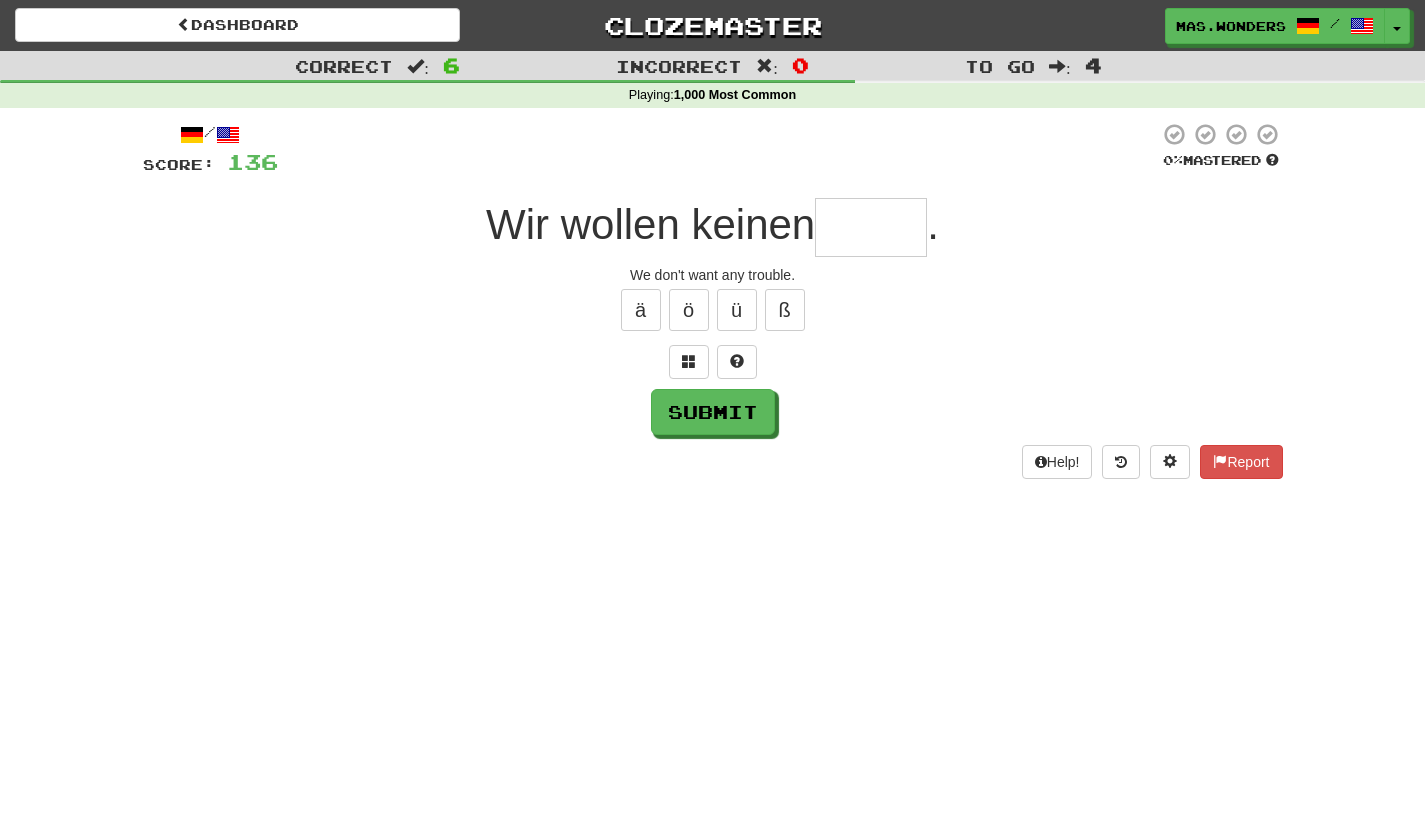 type on "*" 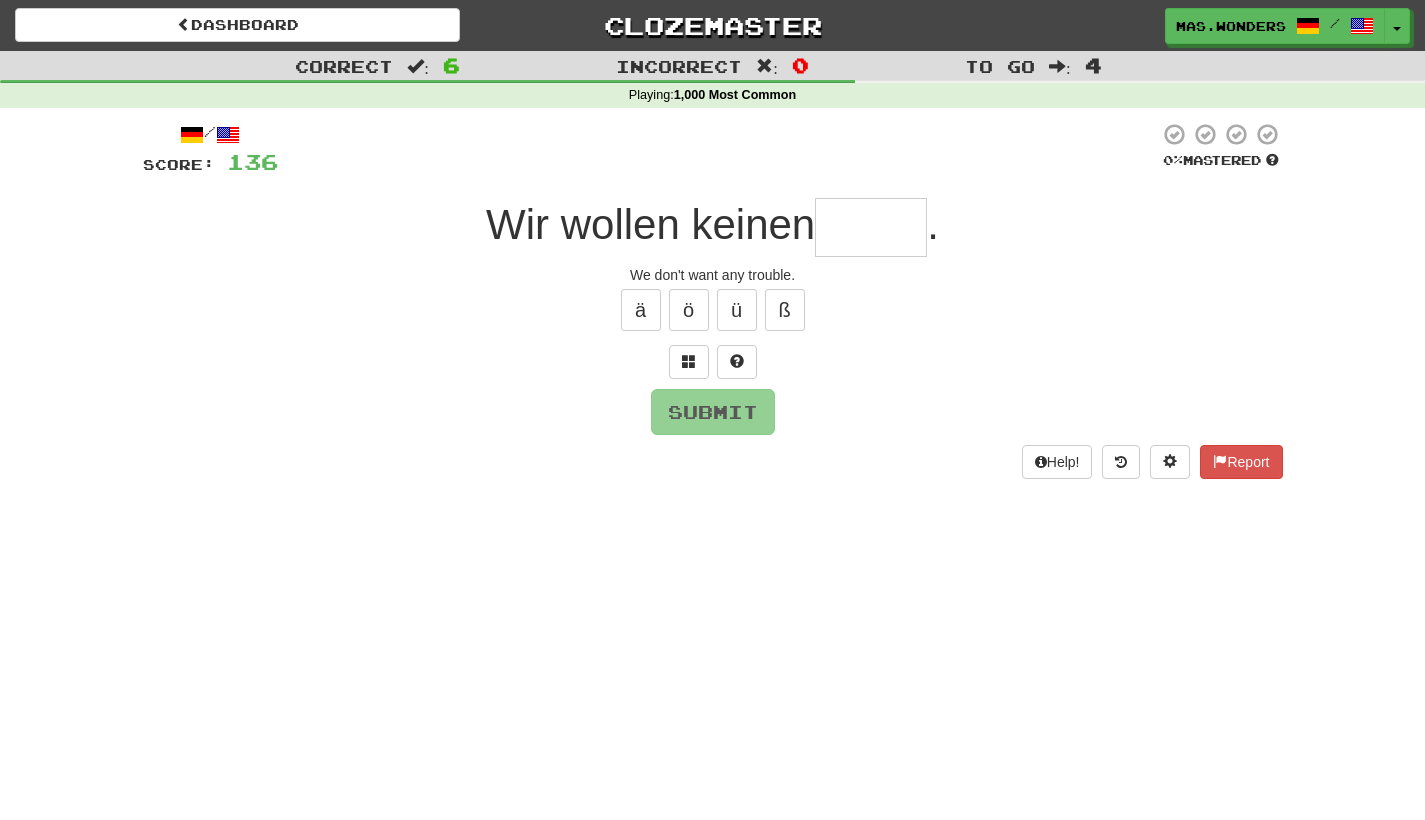 type on "*" 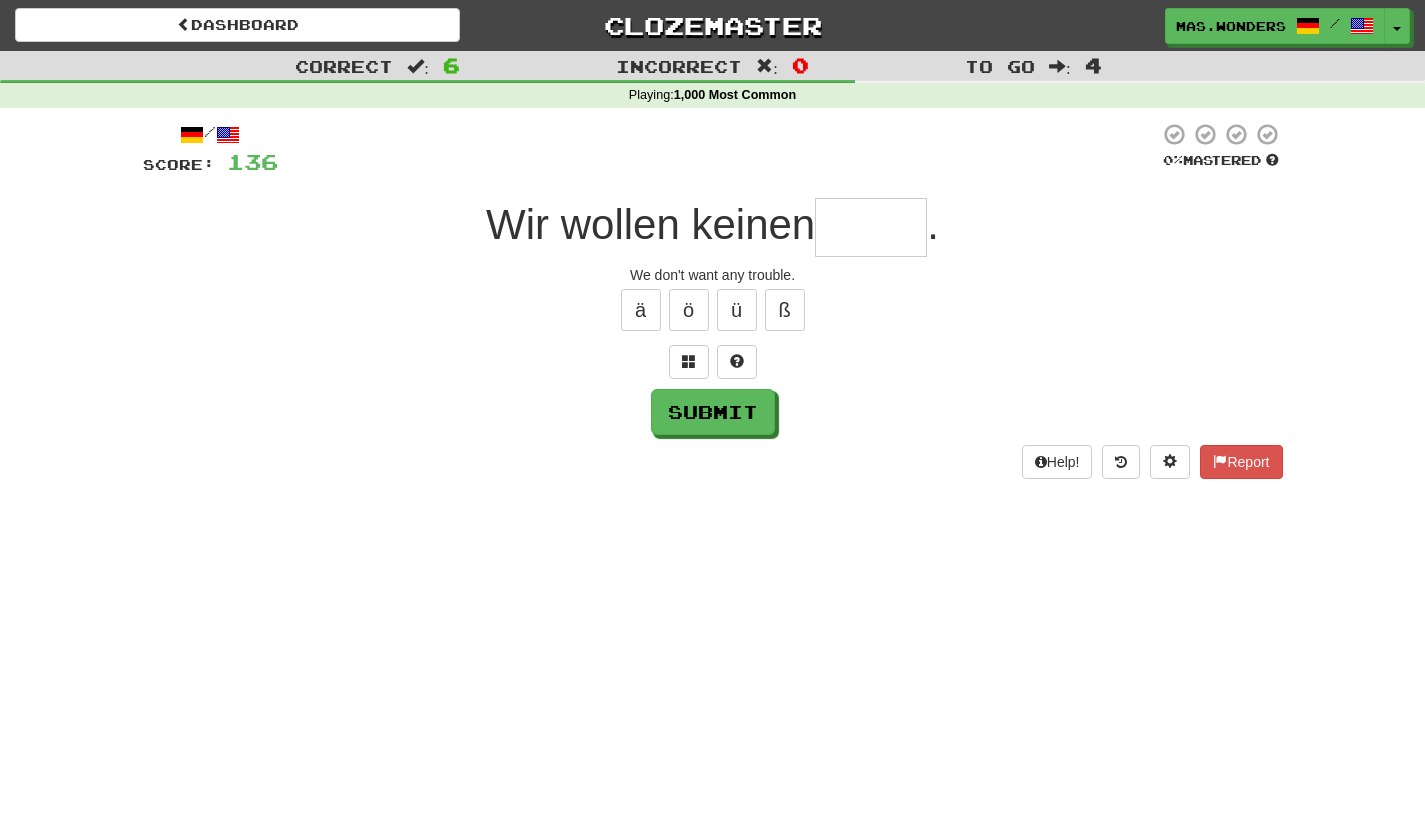 type on "*" 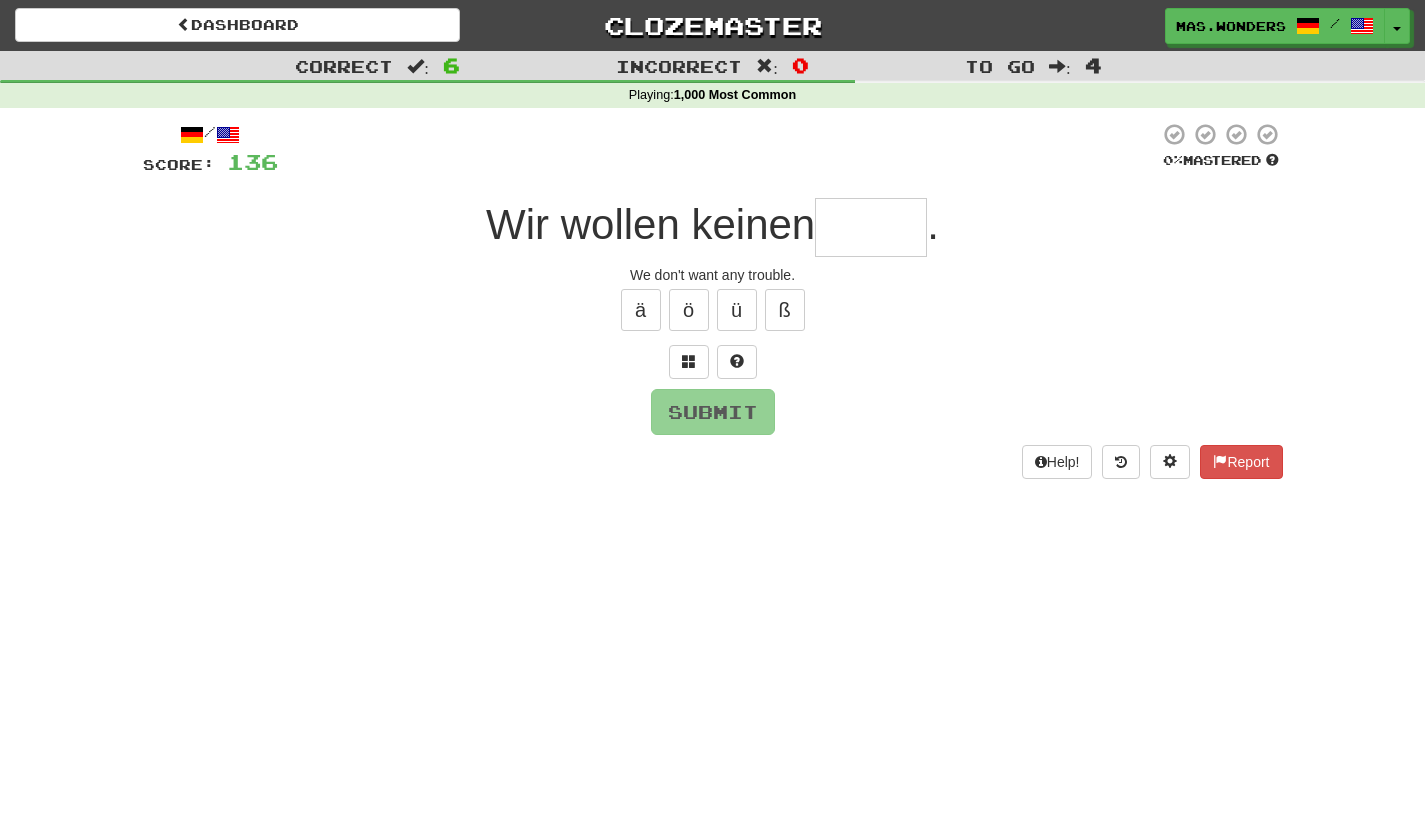 type on "*" 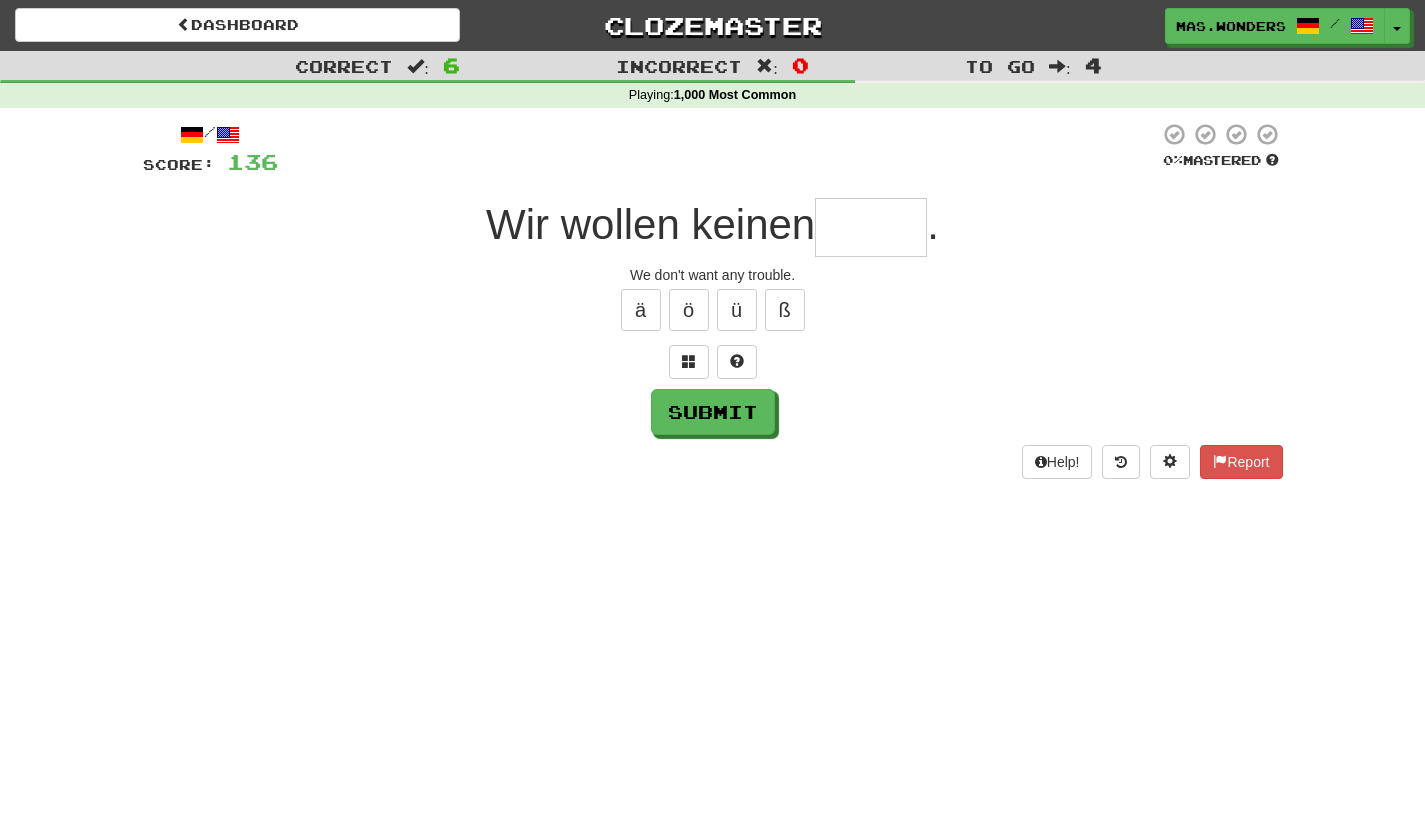 type on "*" 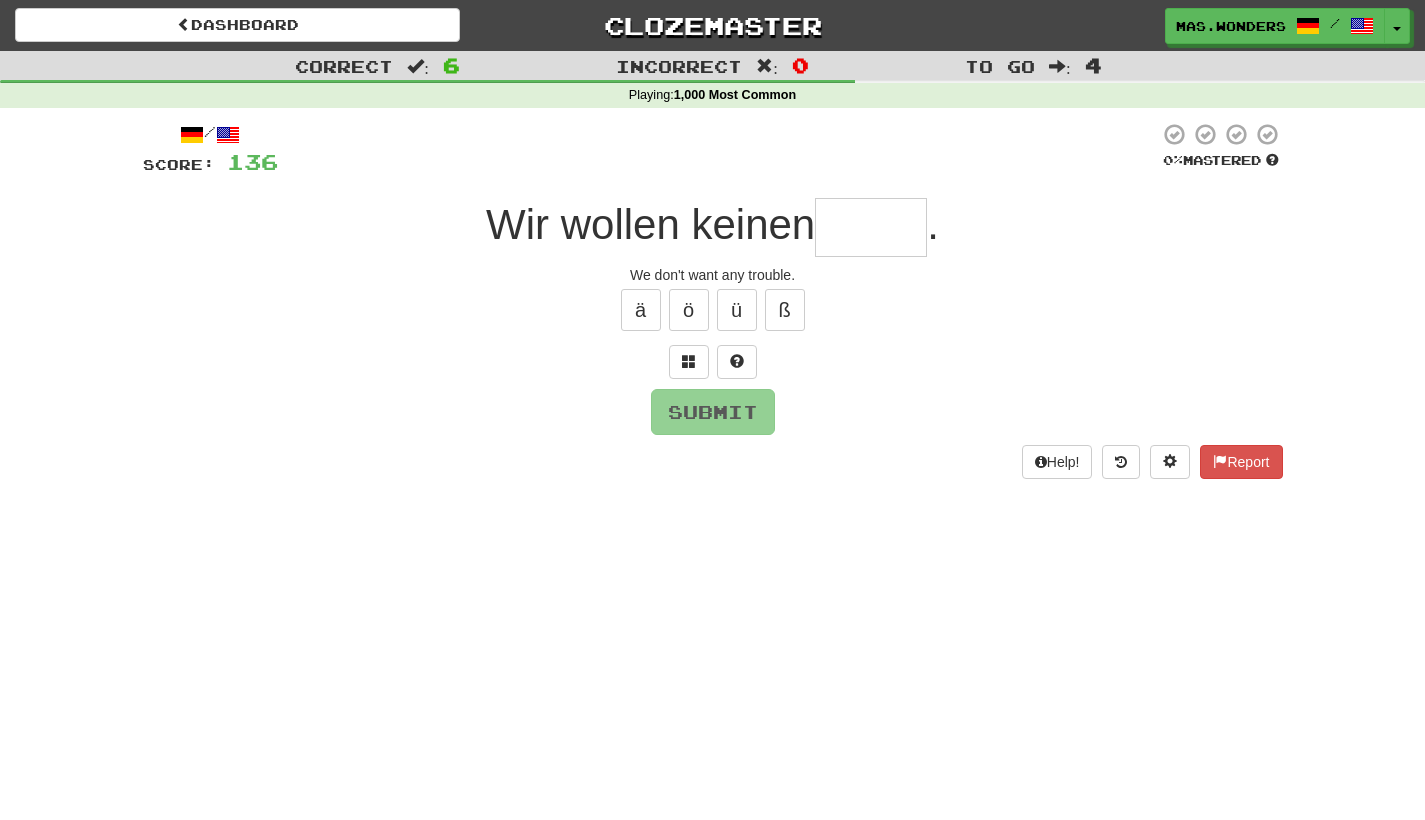 type on "*" 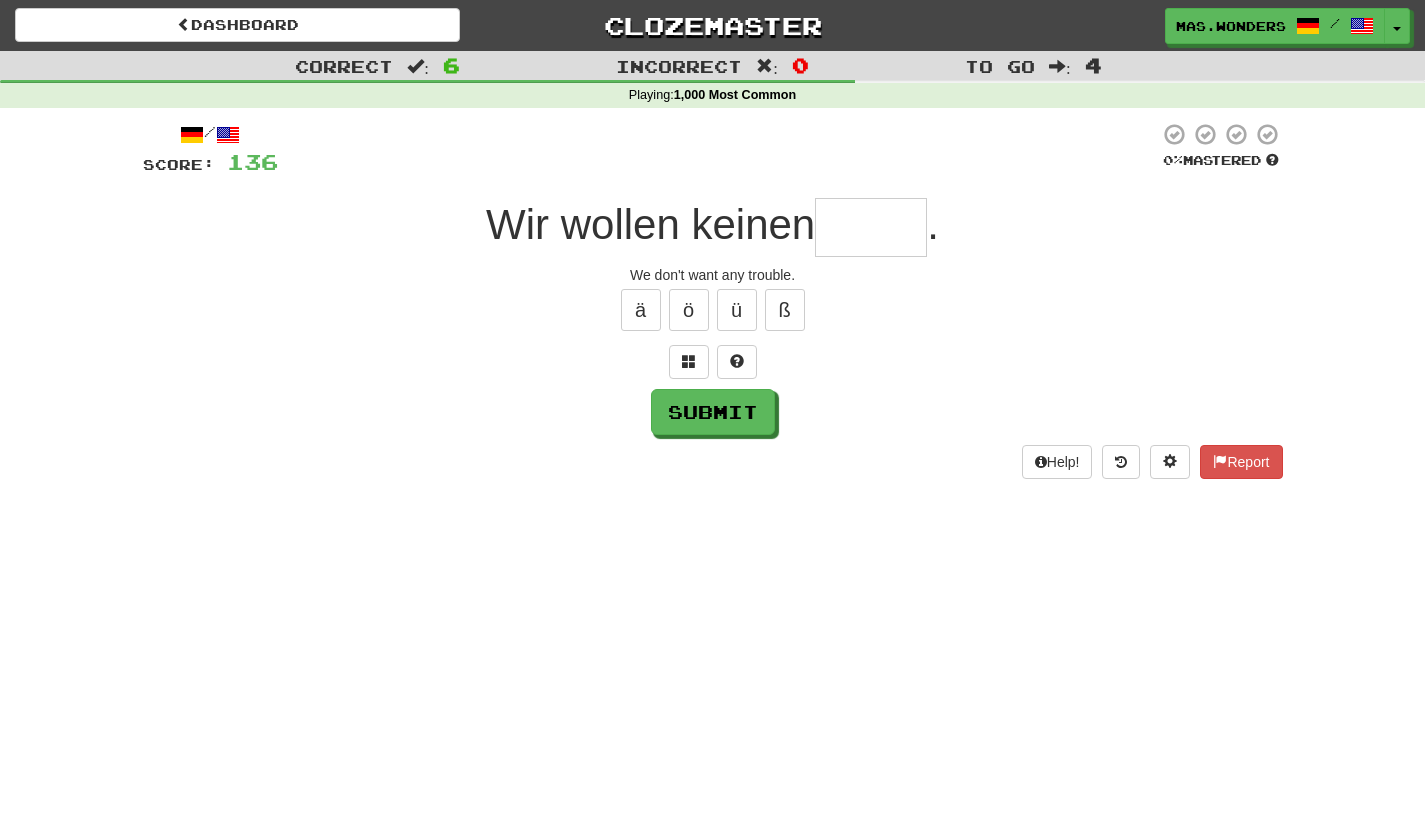 type on "*" 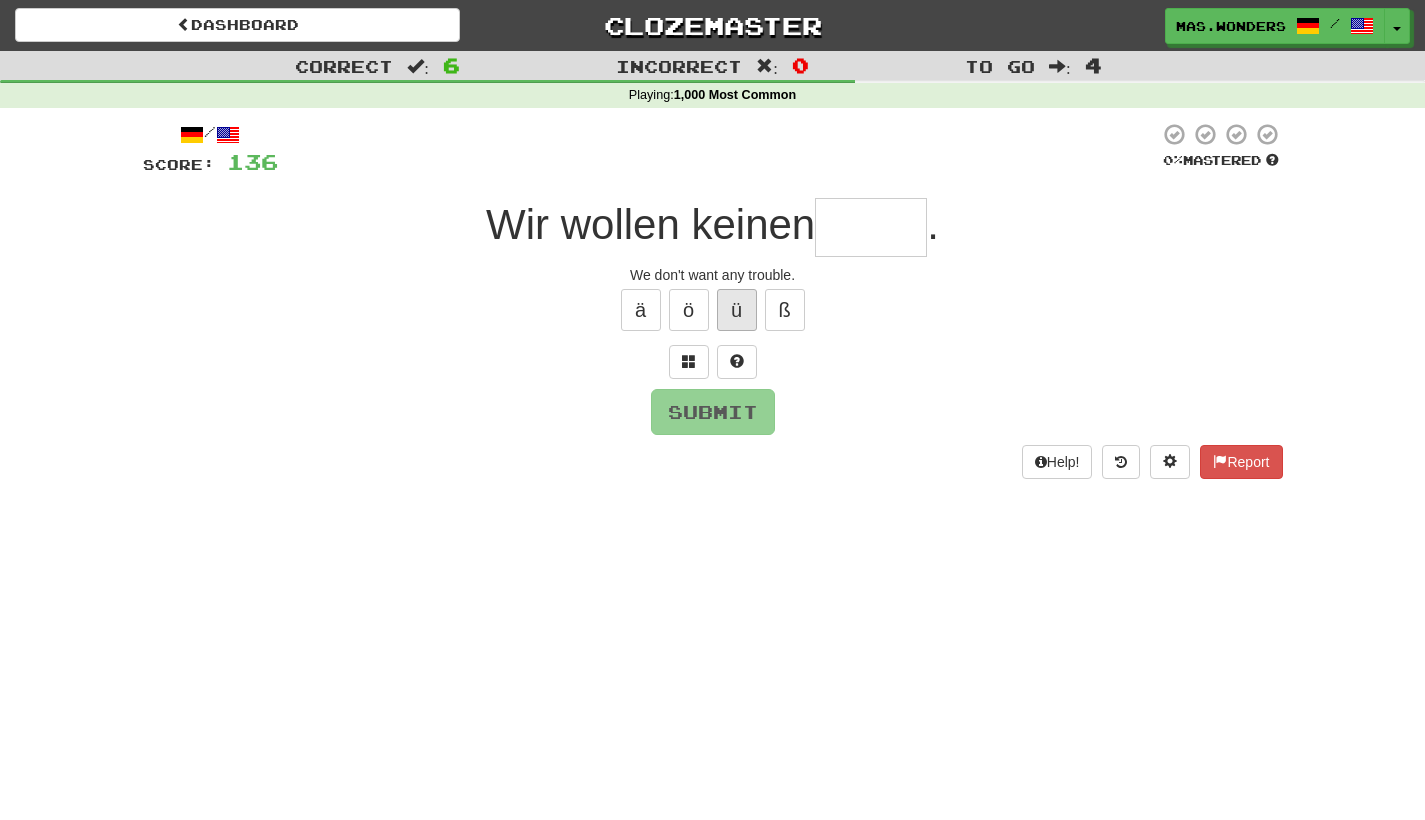 click on "ü" at bounding box center (737, 310) 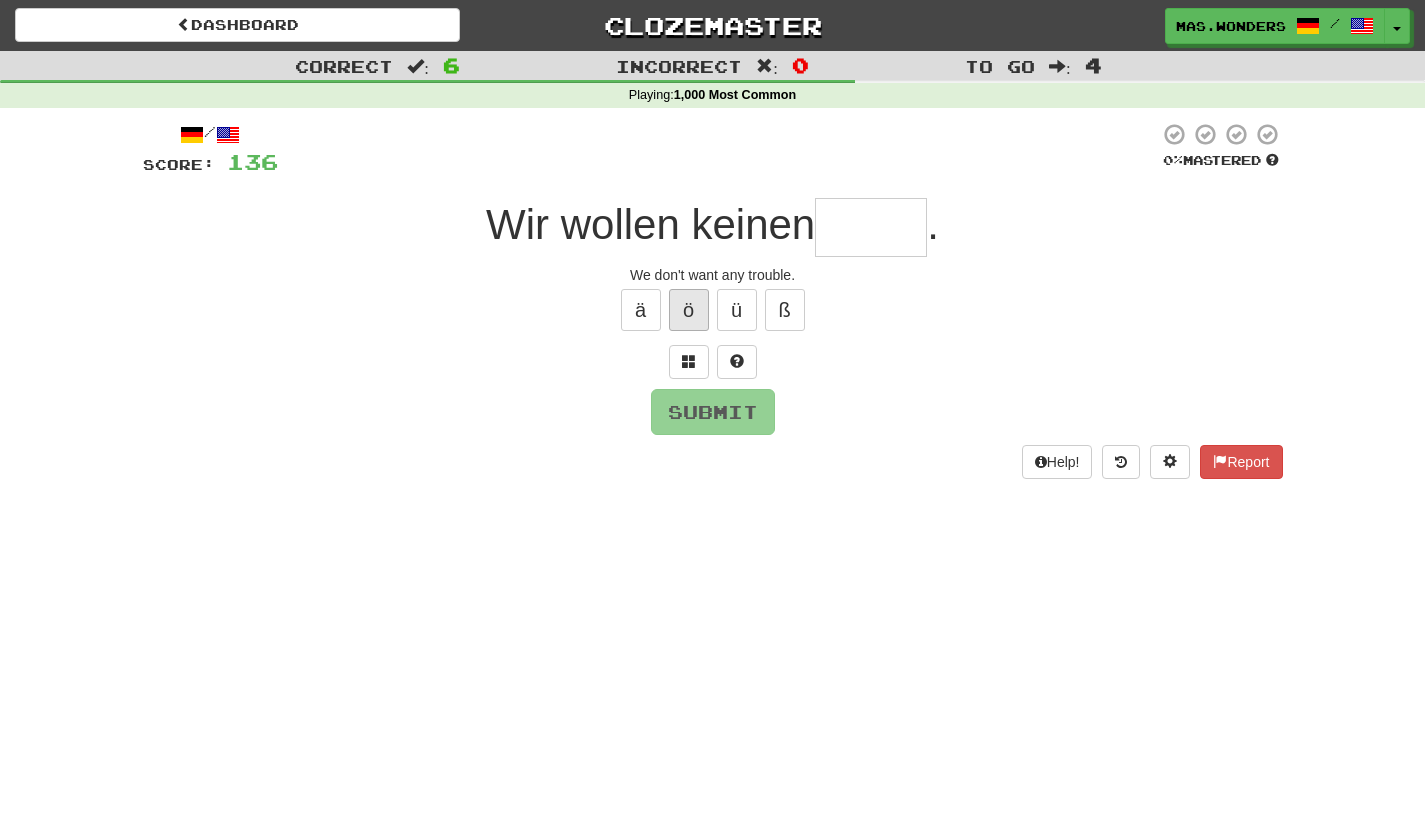 click on "ö" at bounding box center [689, 310] 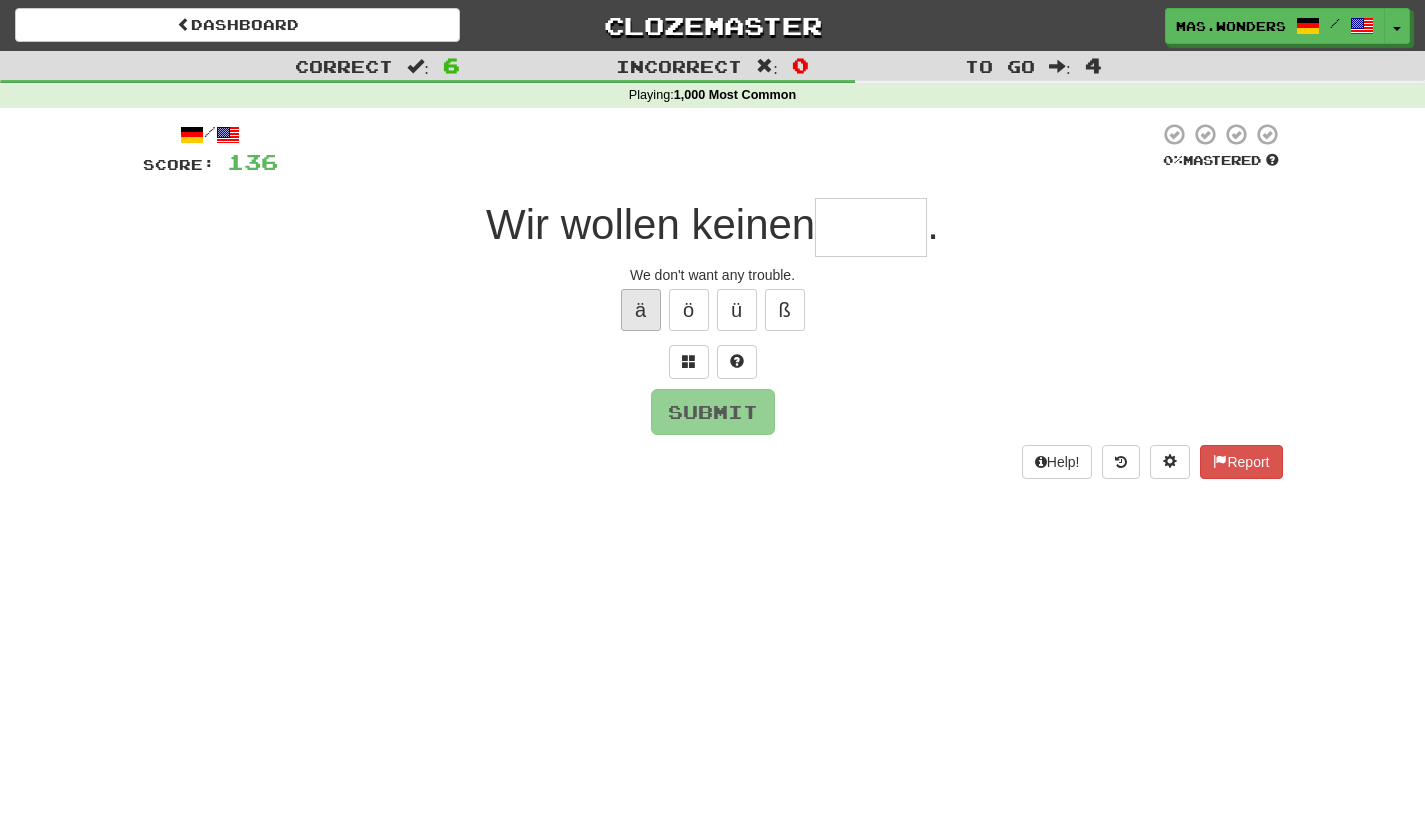 click on "ä" at bounding box center [641, 310] 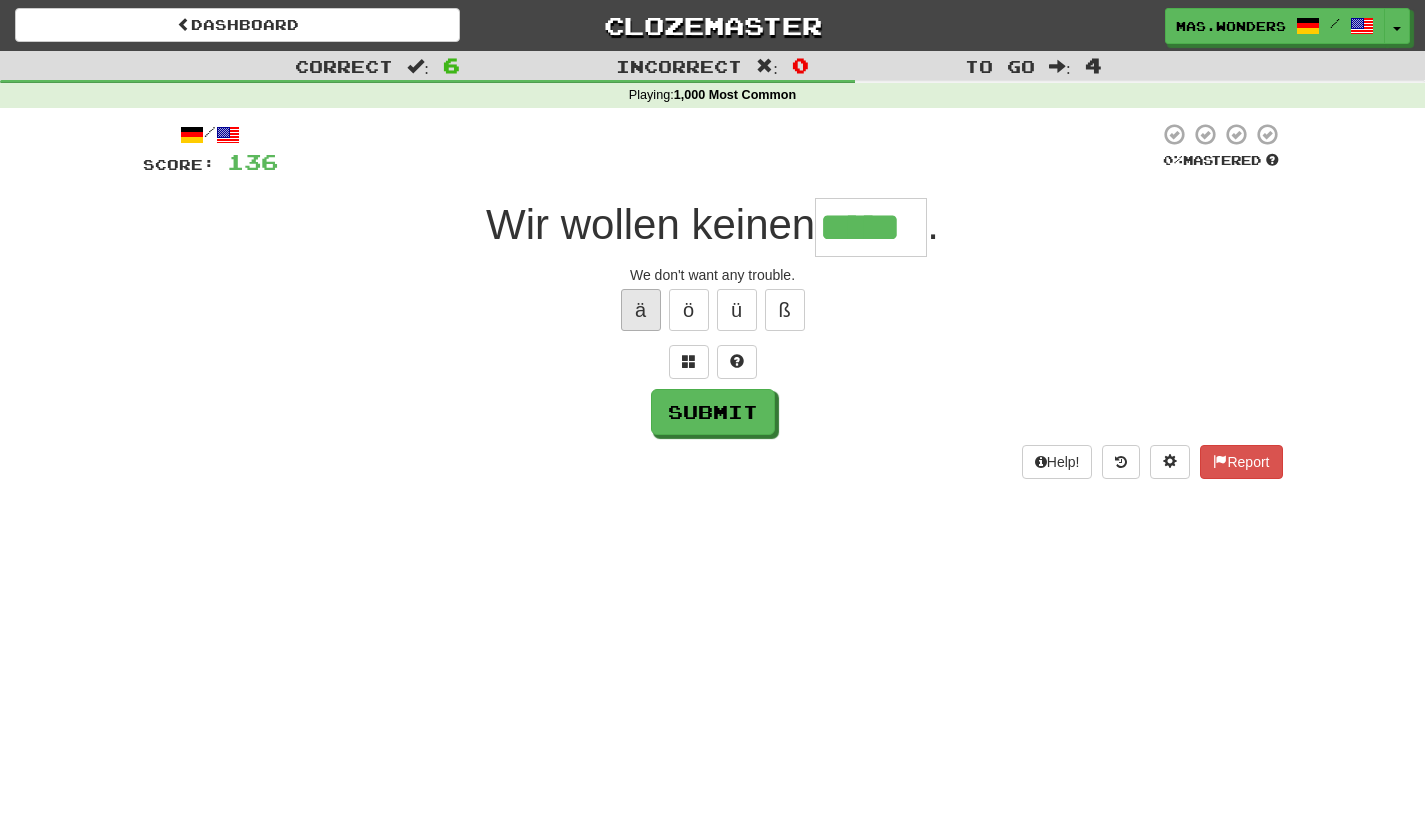 type on "*****" 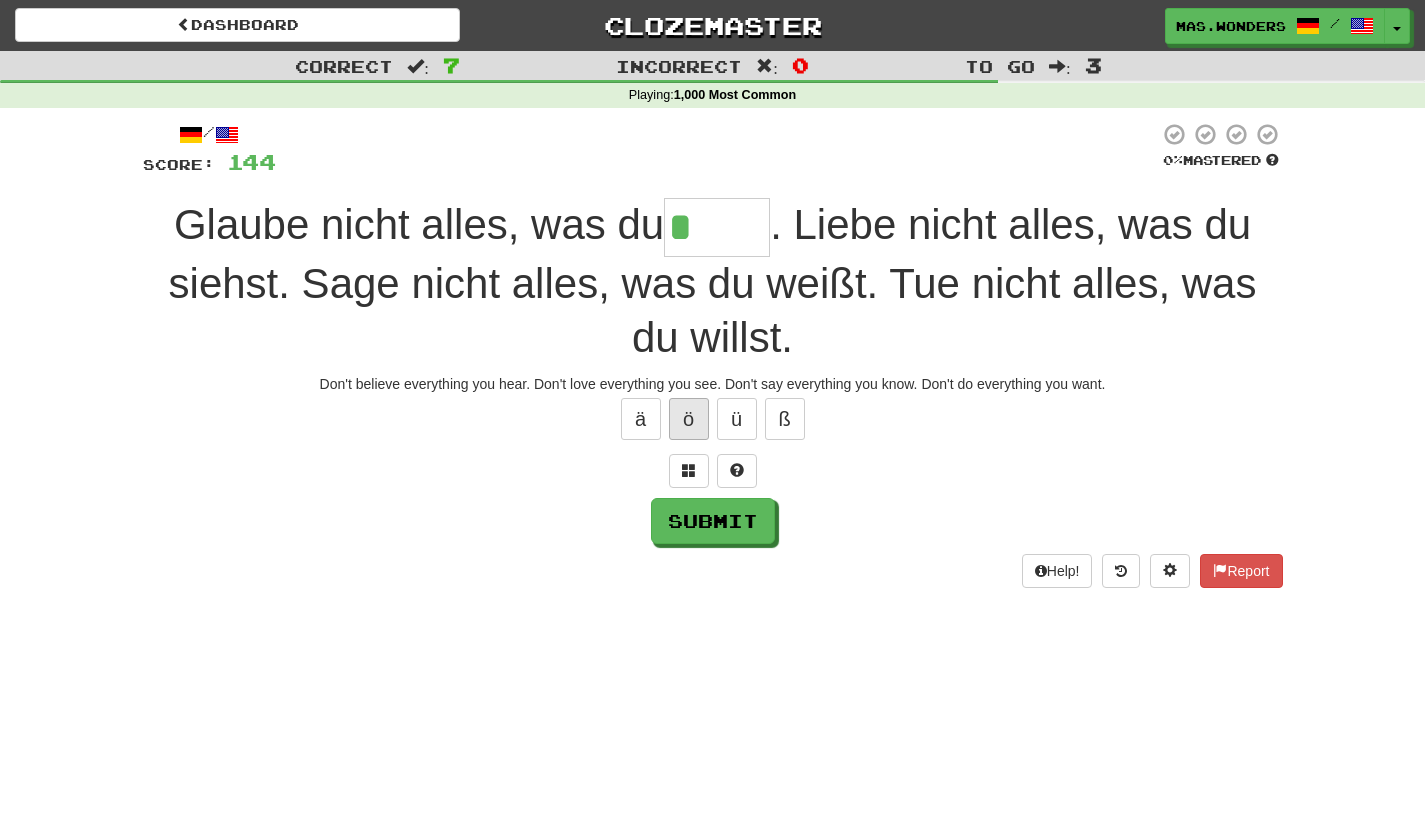 click on "ö" at bounding box center (689, 419) 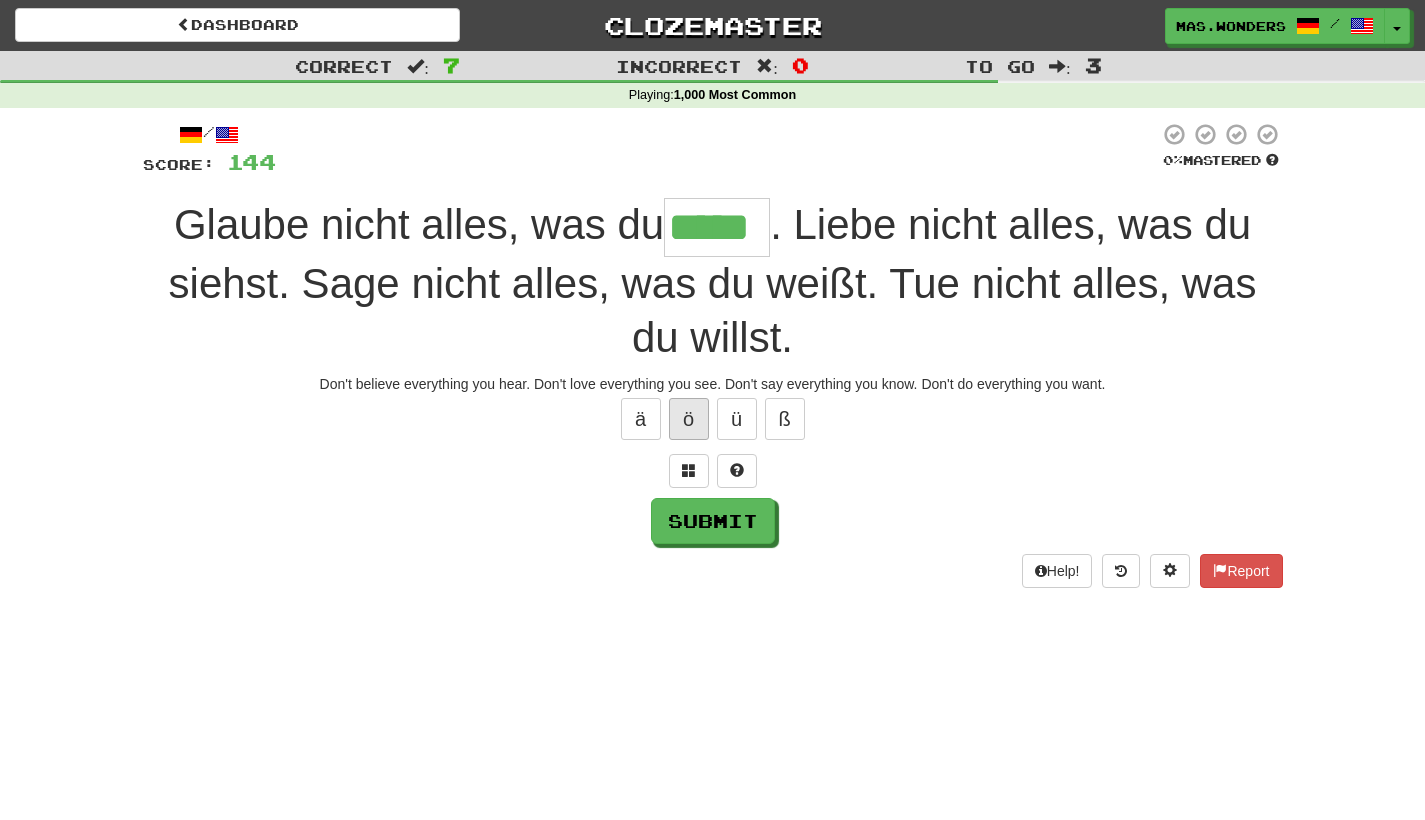 type on "*****" 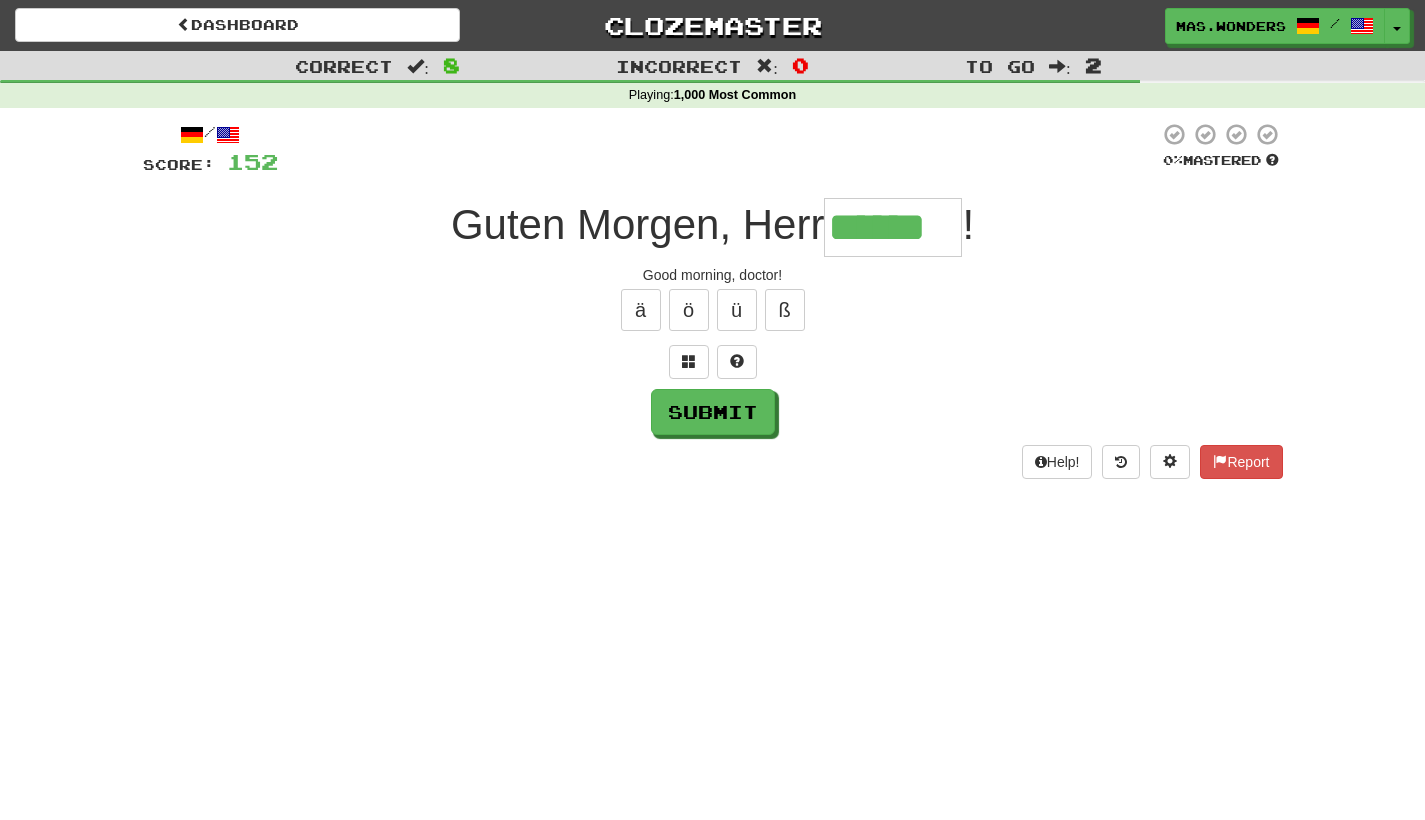 type on "******" 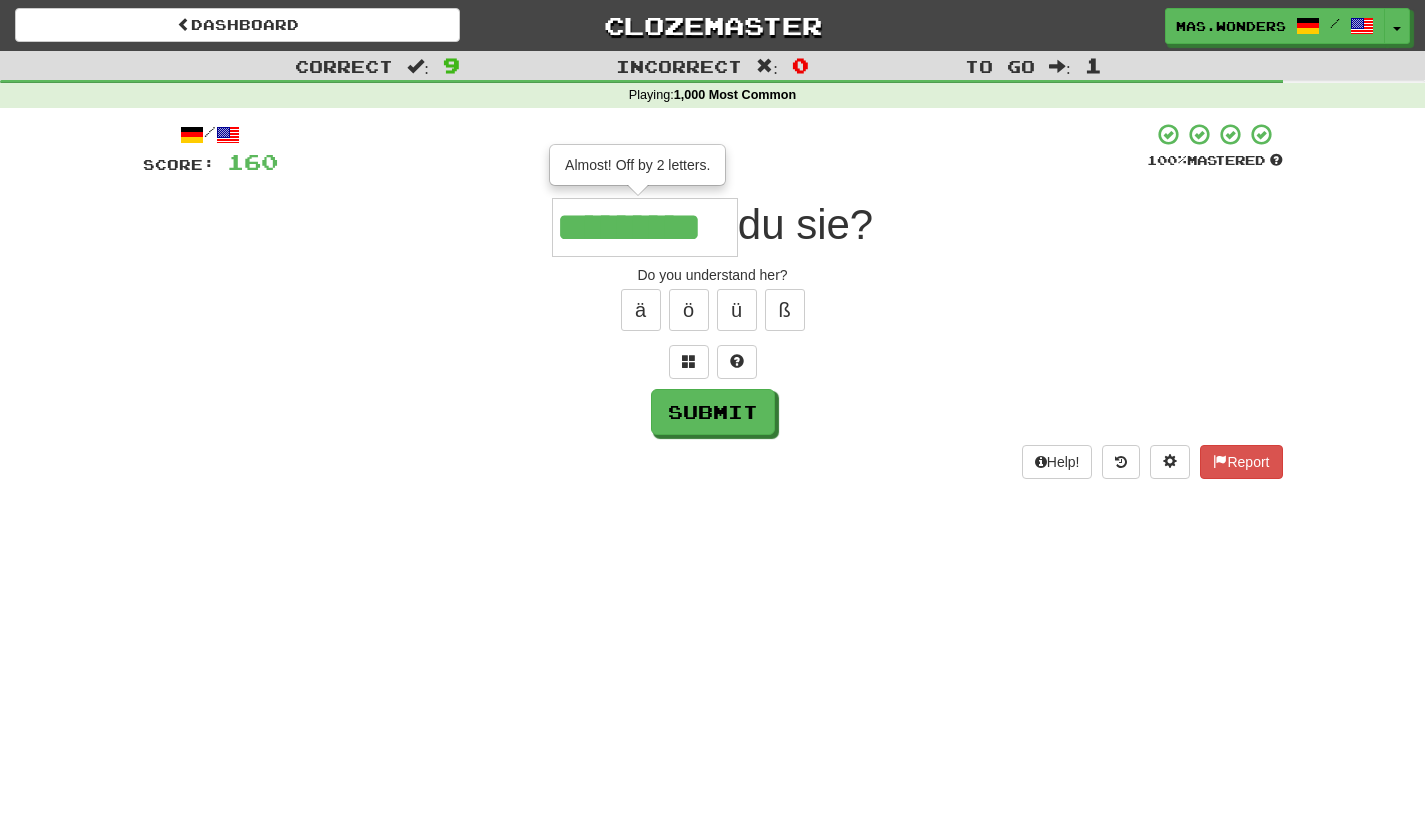 type on "*********" 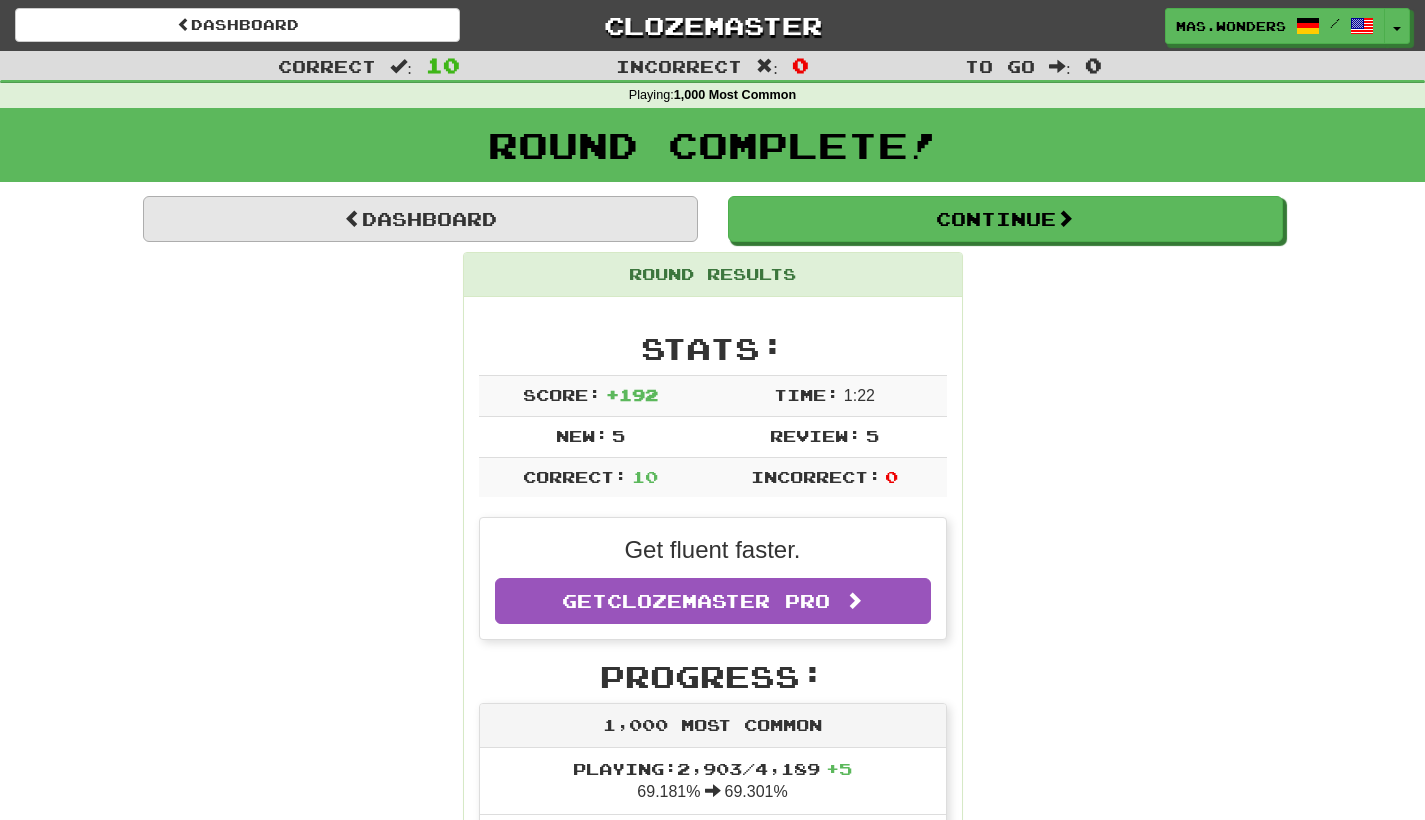 click on "Dashboard" at bounding box center (420, 219) 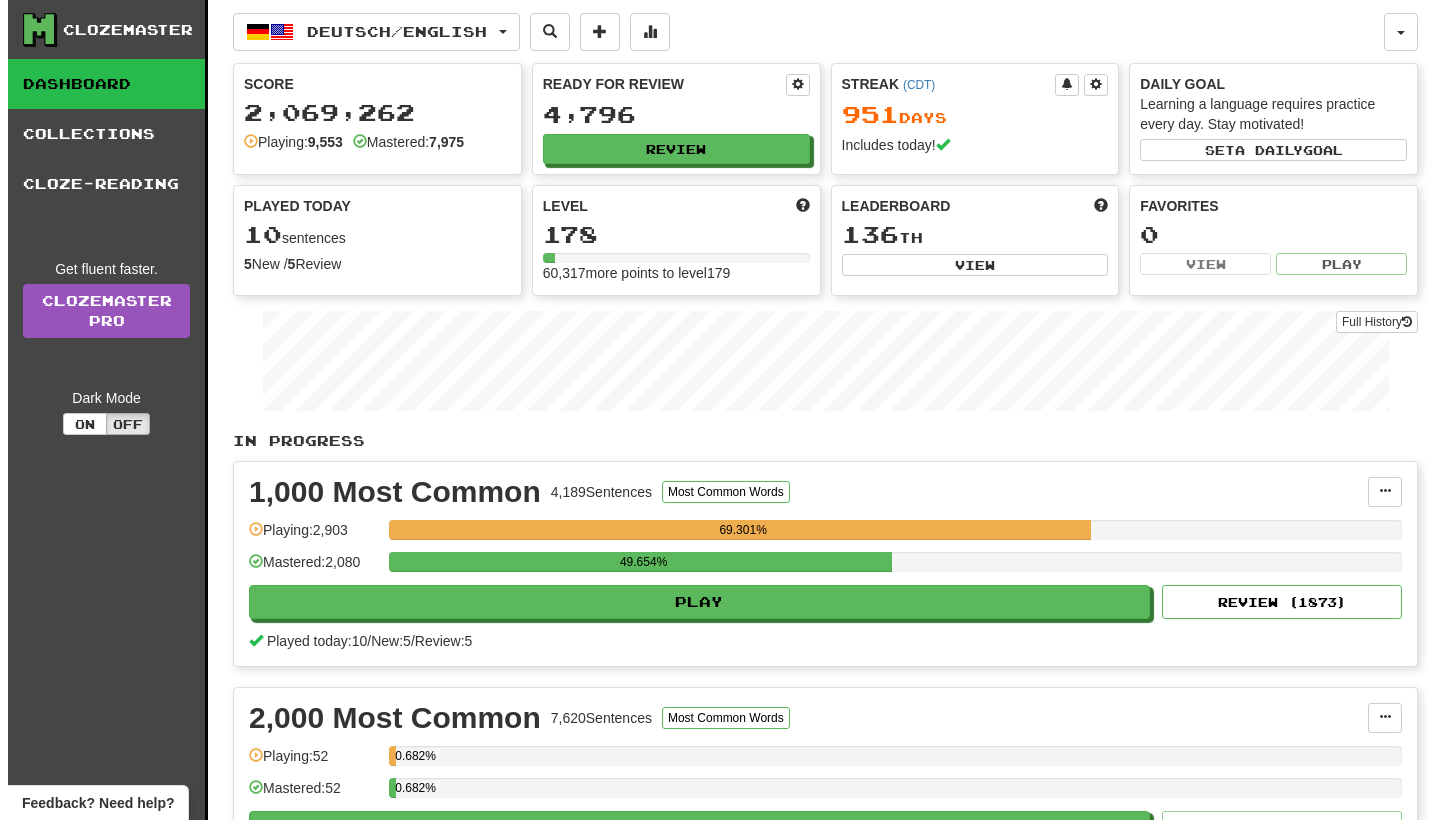 scroll, scrollTop: 0, scrollLeft: 0, axis: both 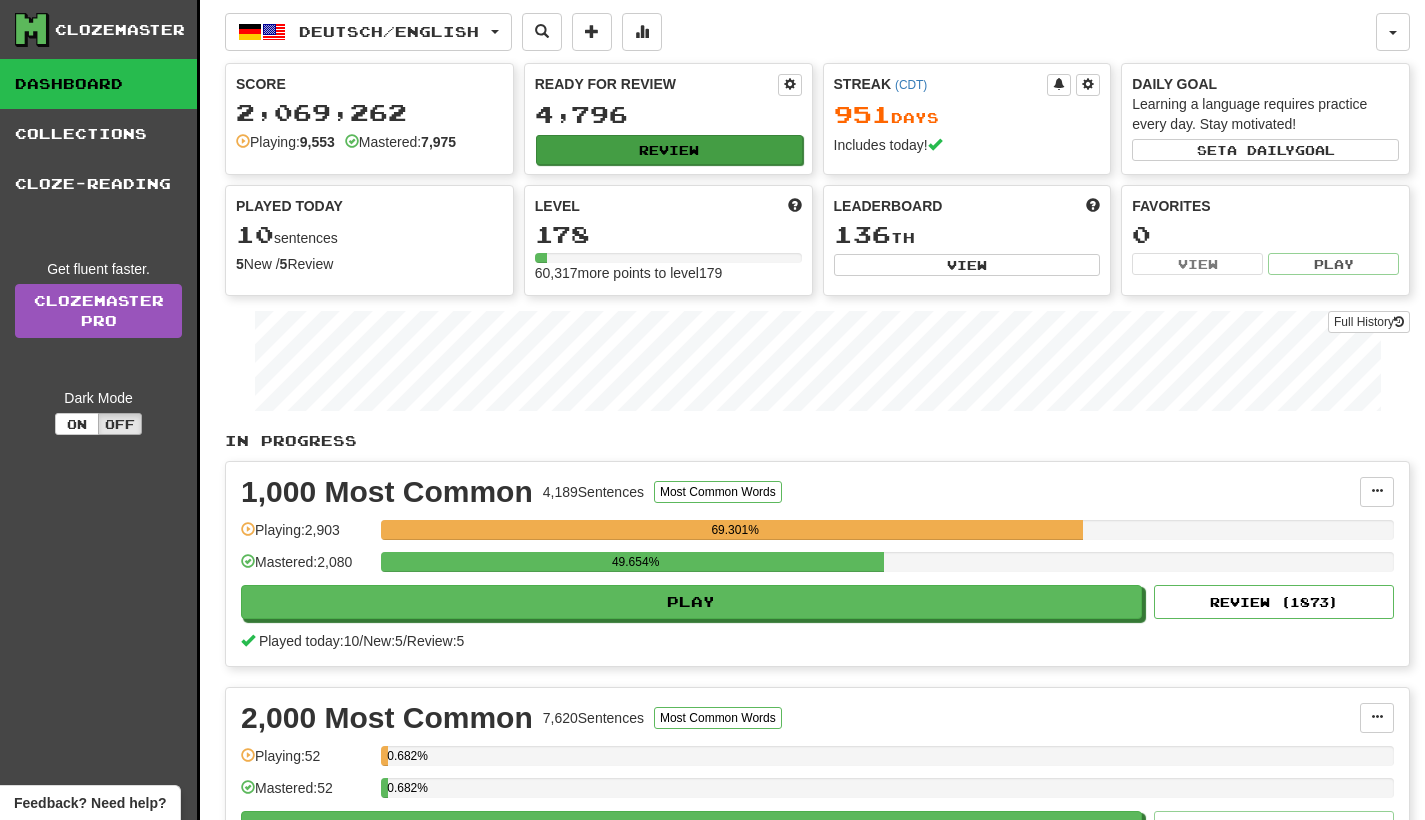 click on "Review" at bounding box center (669, 150) 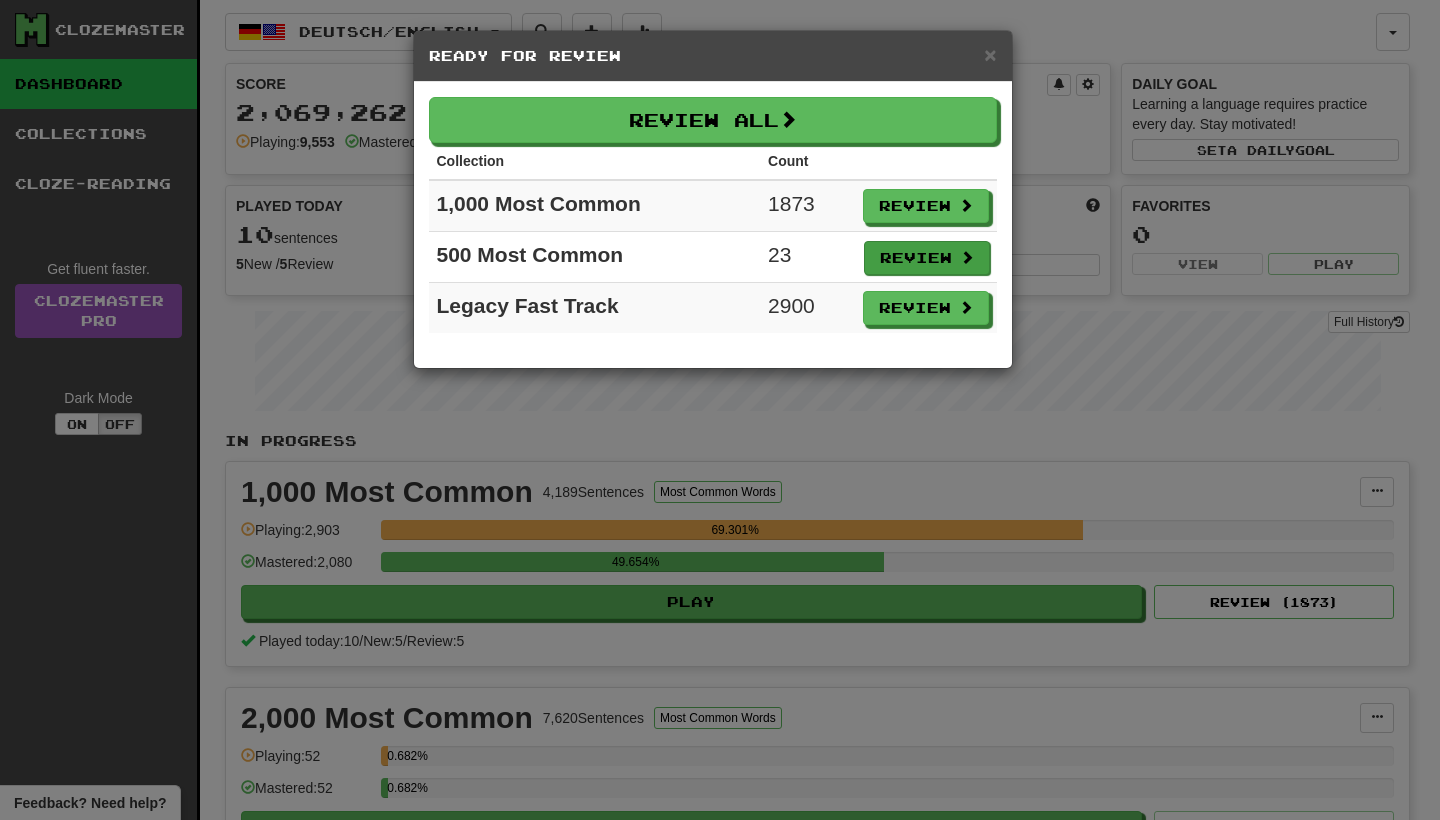 click on "Review" at bounding box center [927, 258] 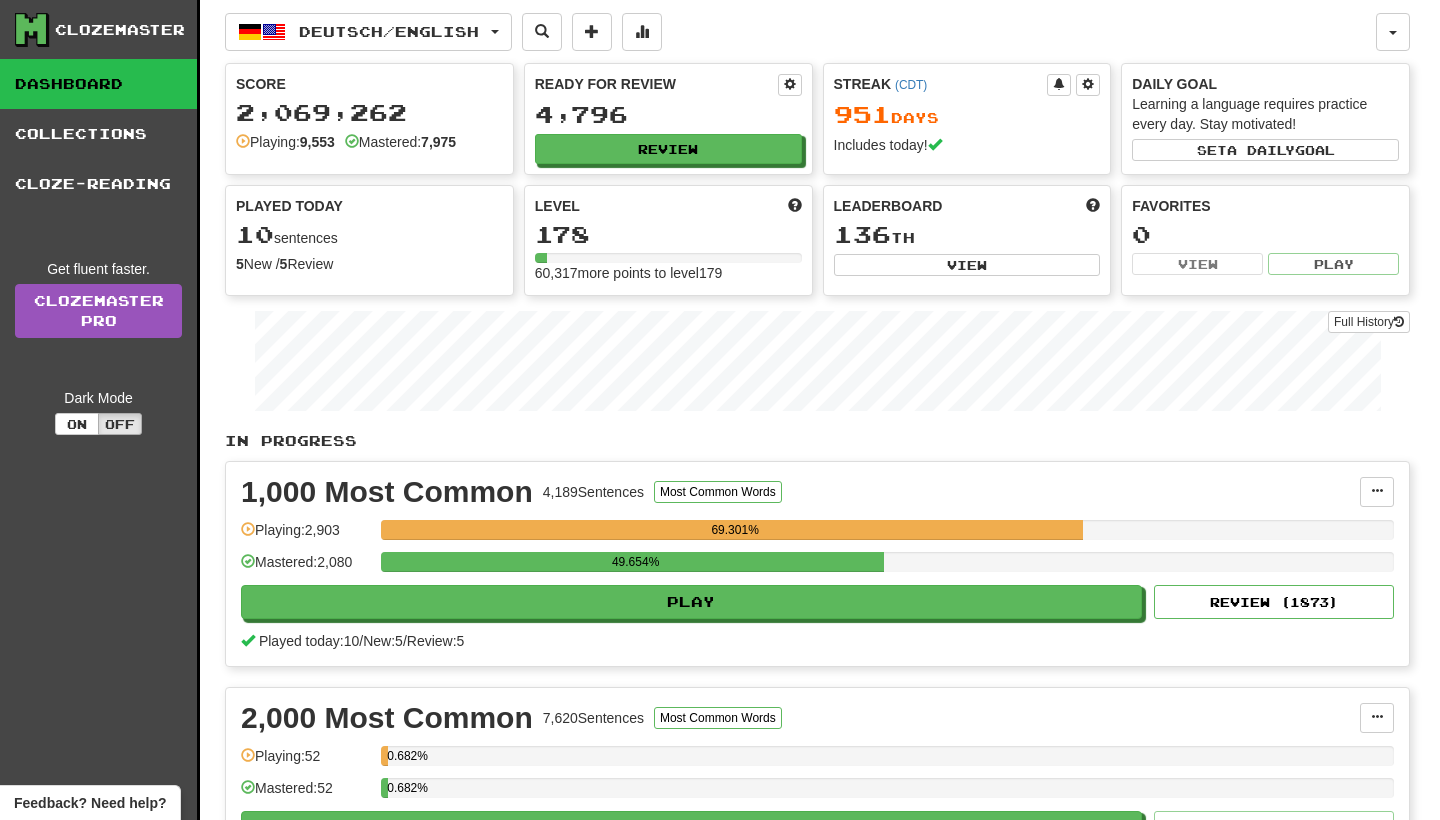 select on "**" 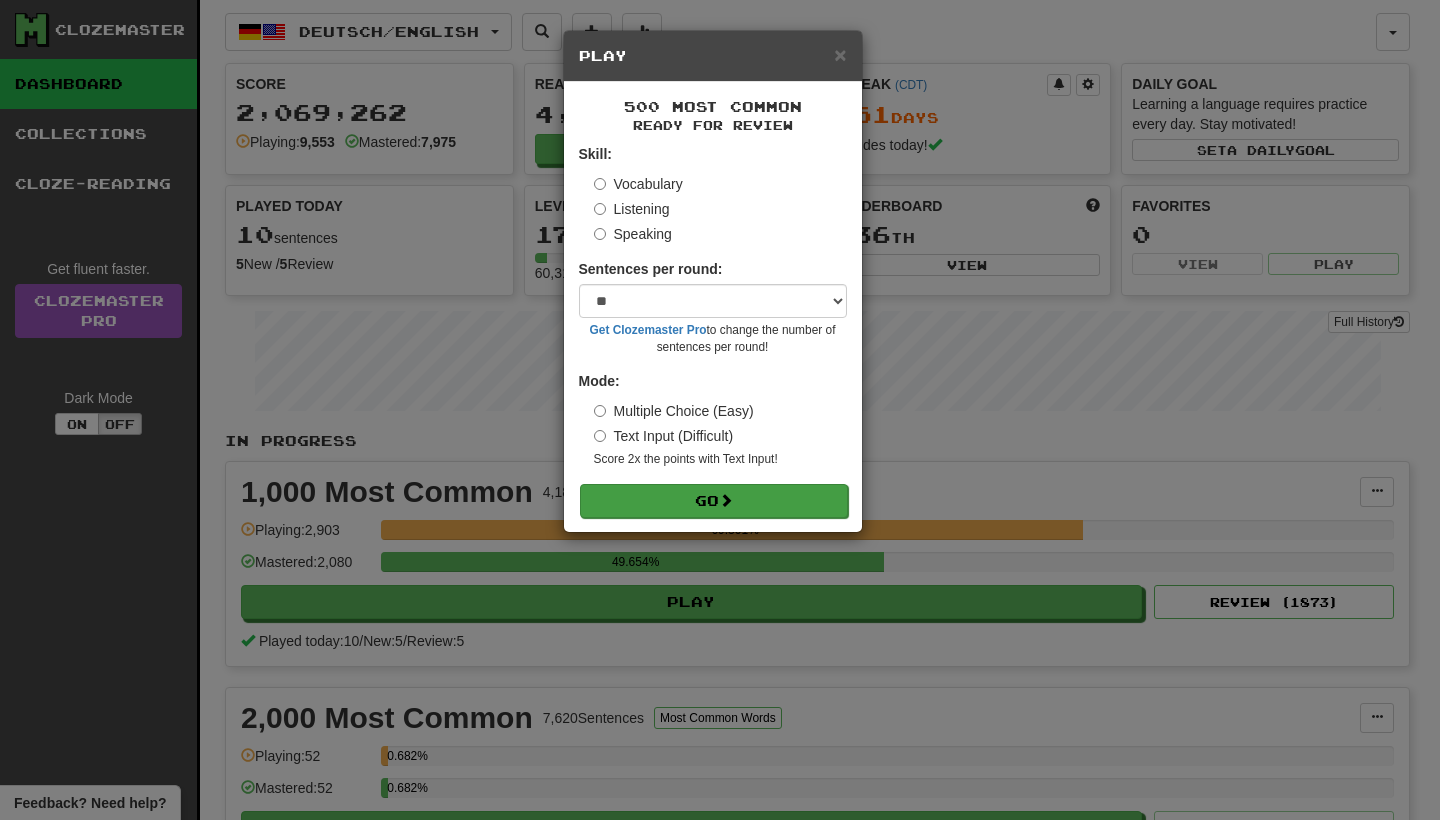 click on "Go" at bounding box center (714, 501) 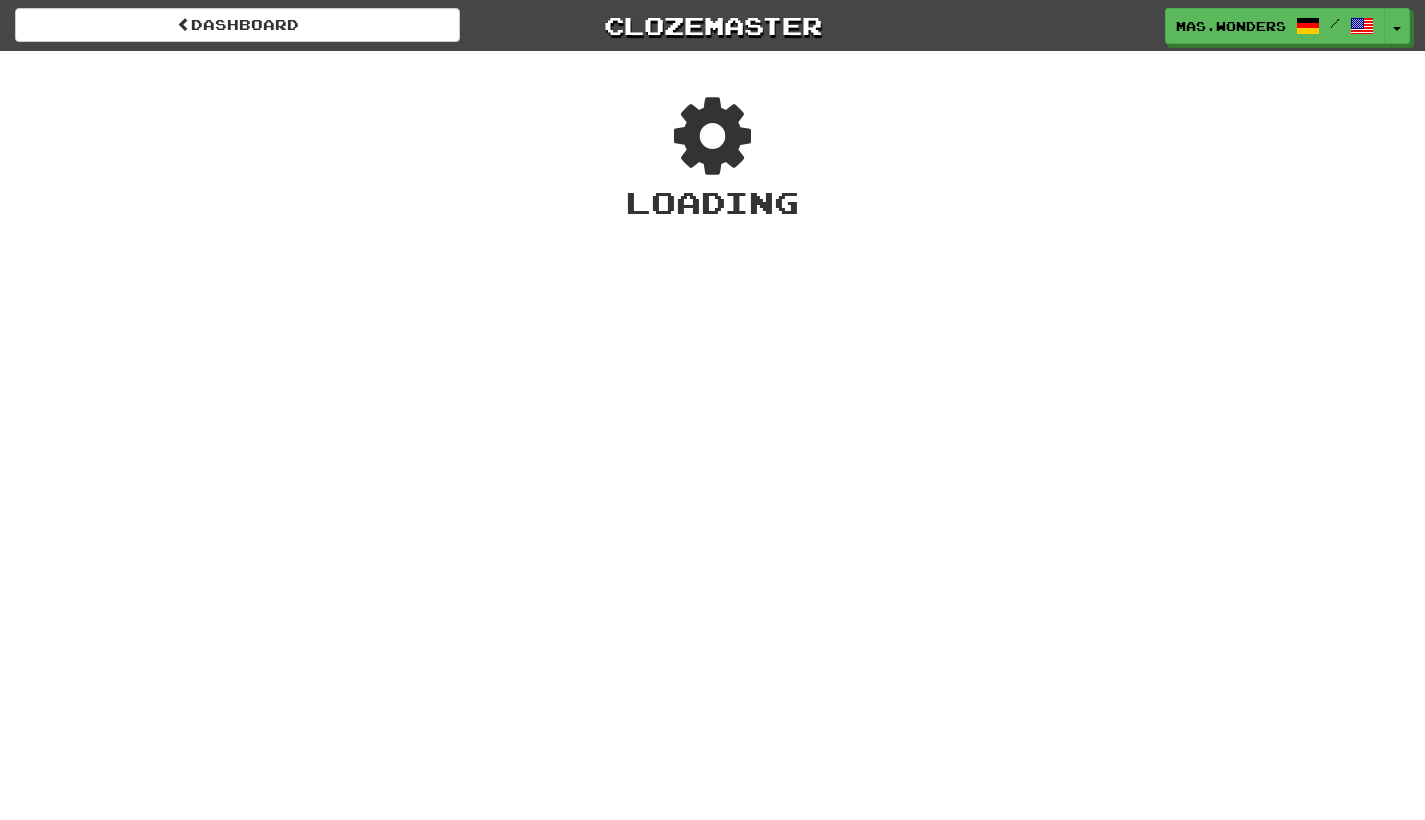 scroll, scrollTop: 0, scrollLeft: 0, axis: both 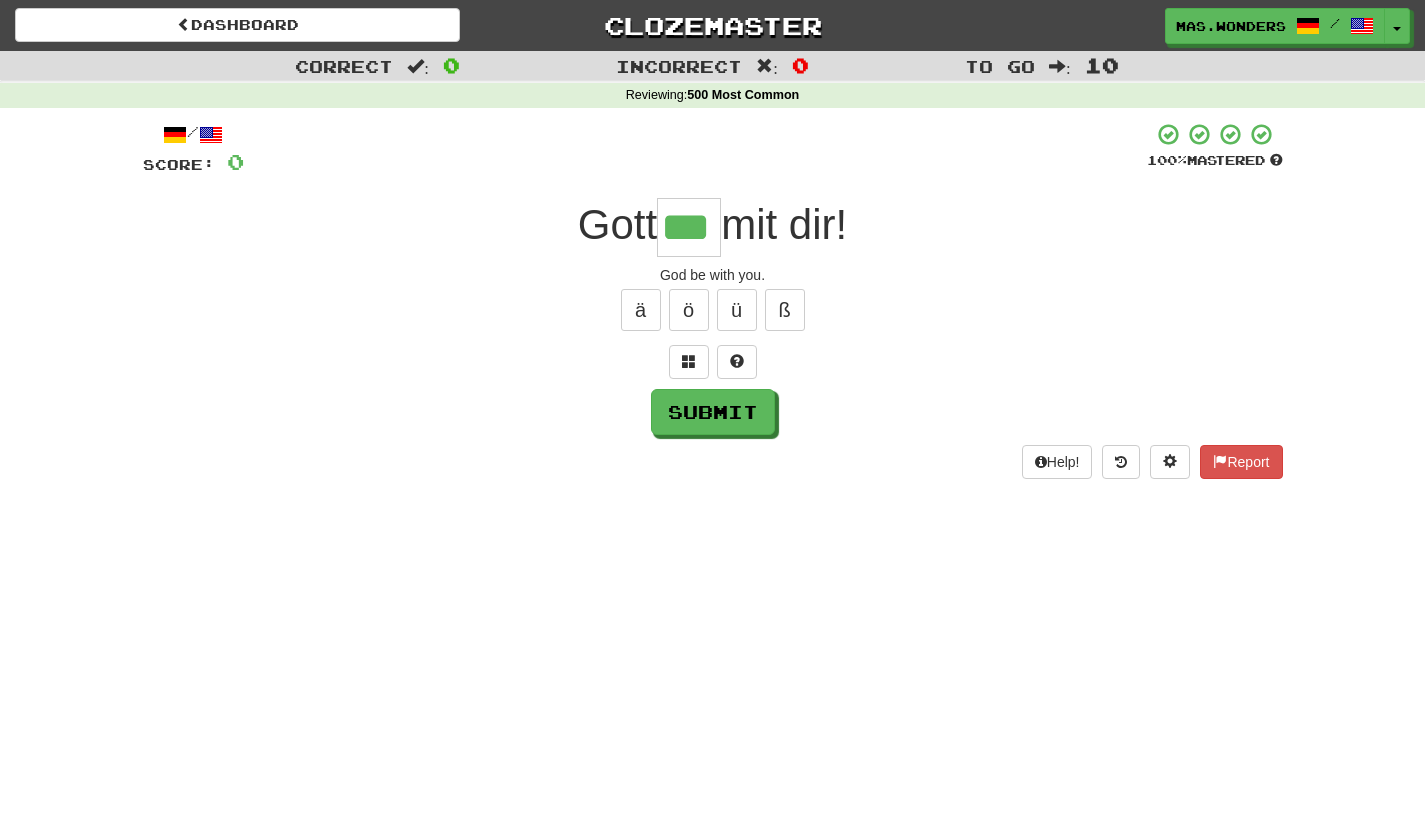 type on "***" 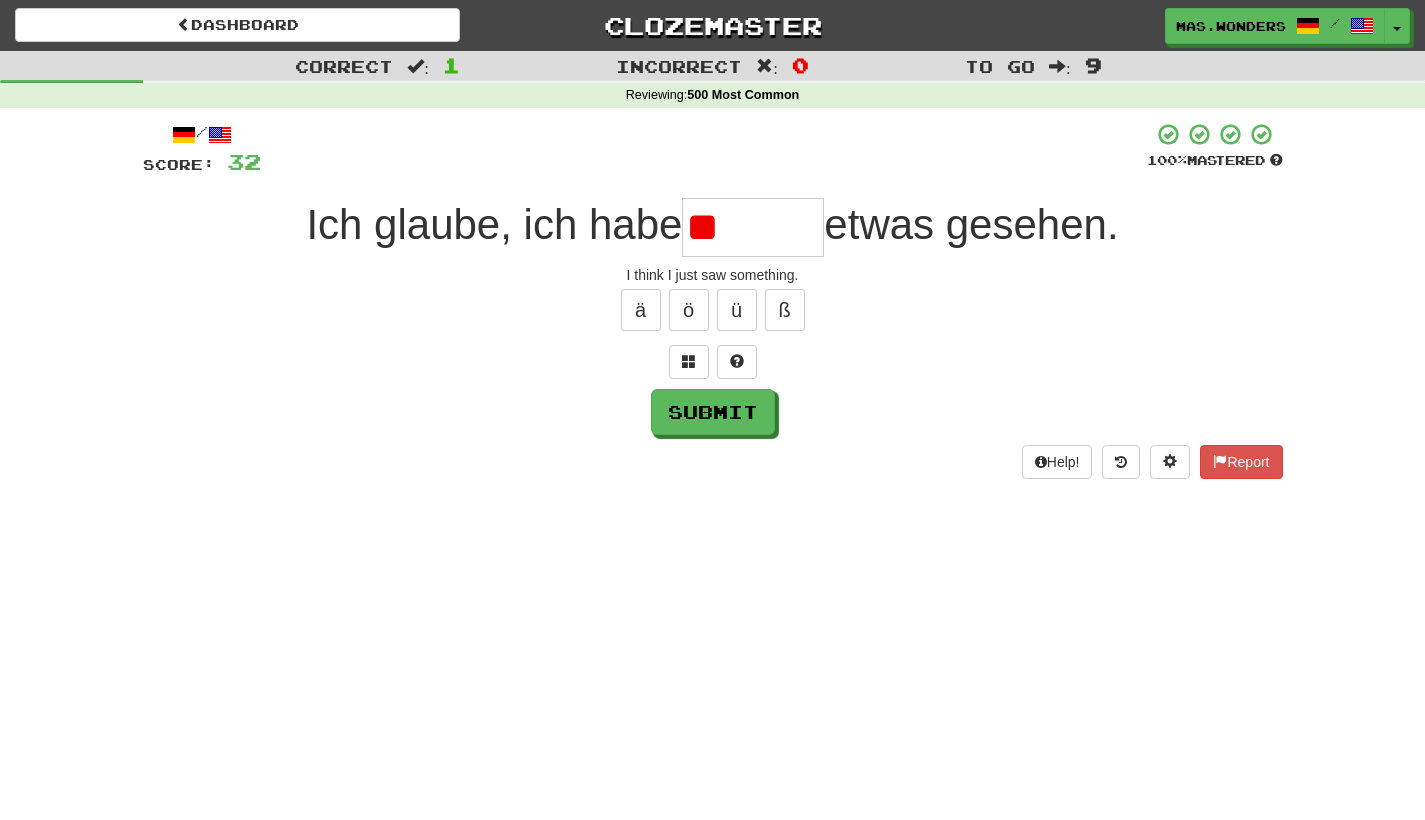 type on "*" 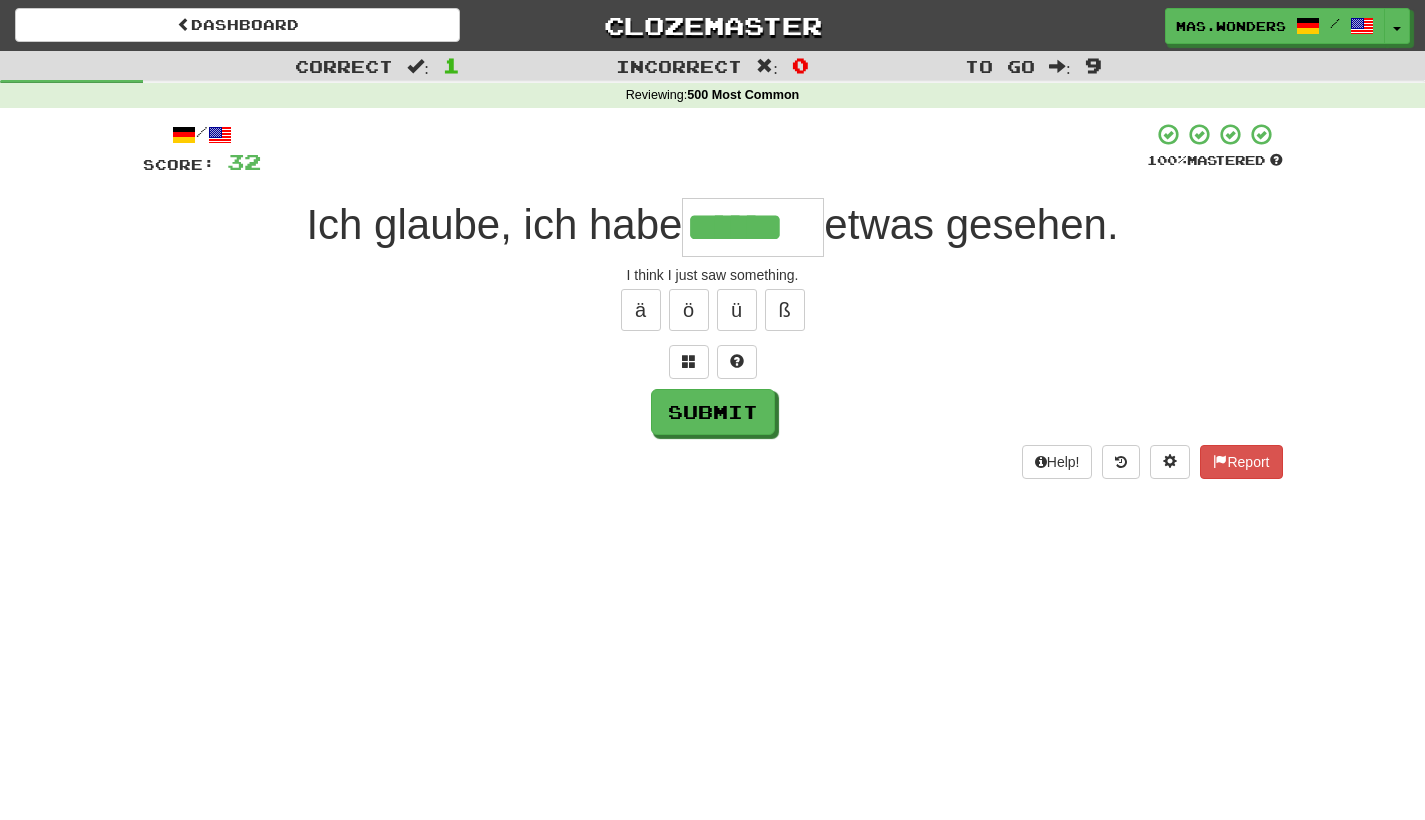 type on "******" 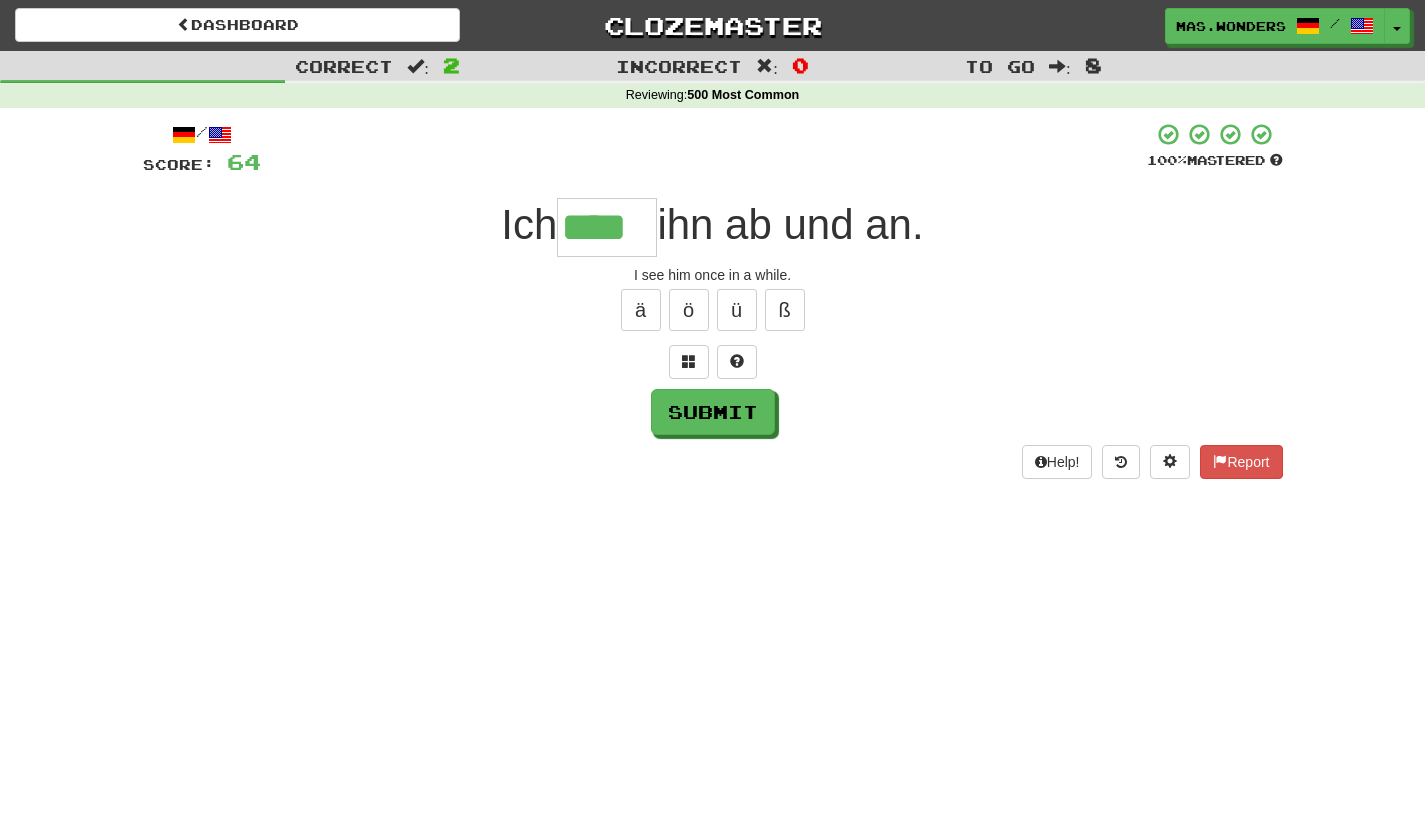 type on "****" 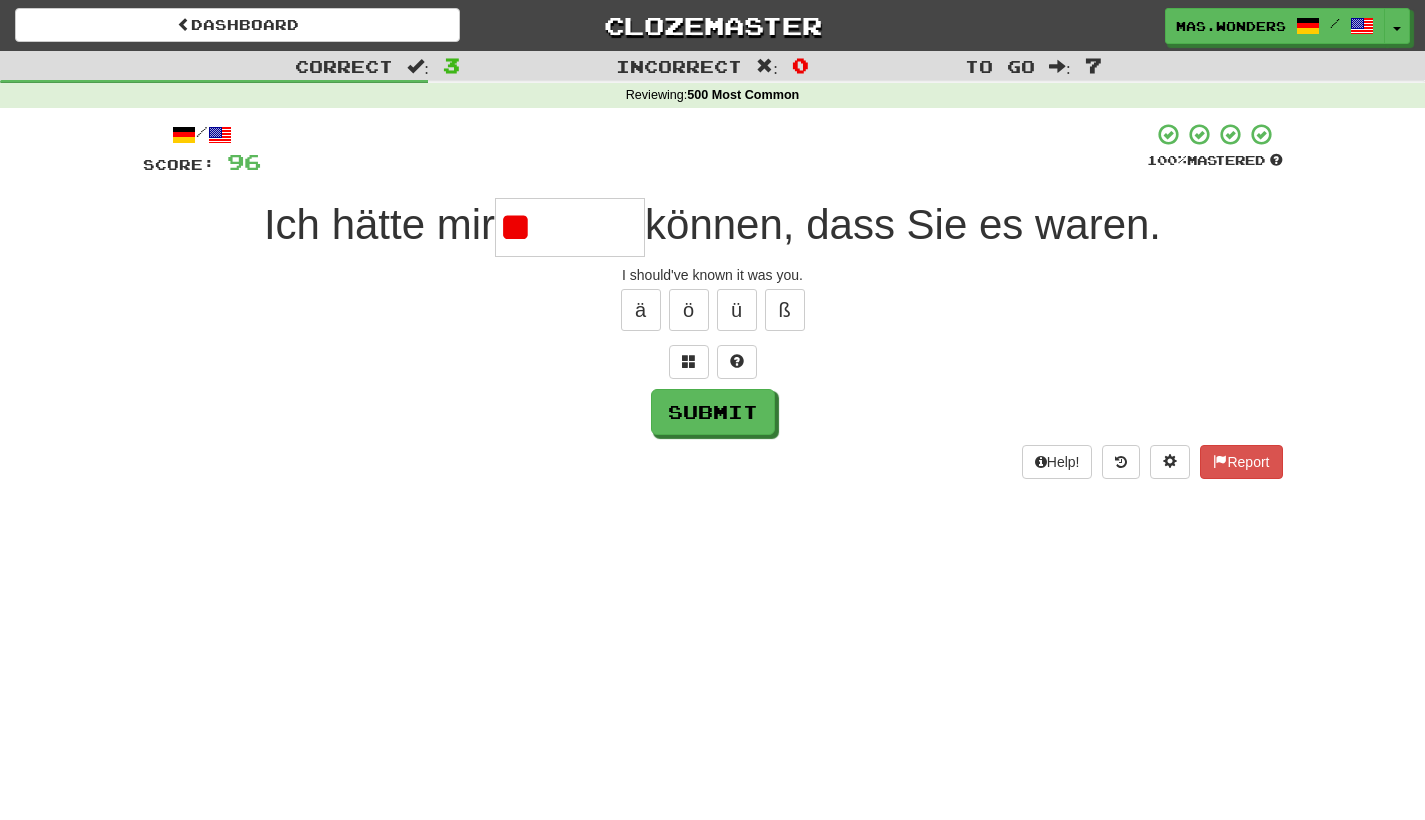 type on "*" 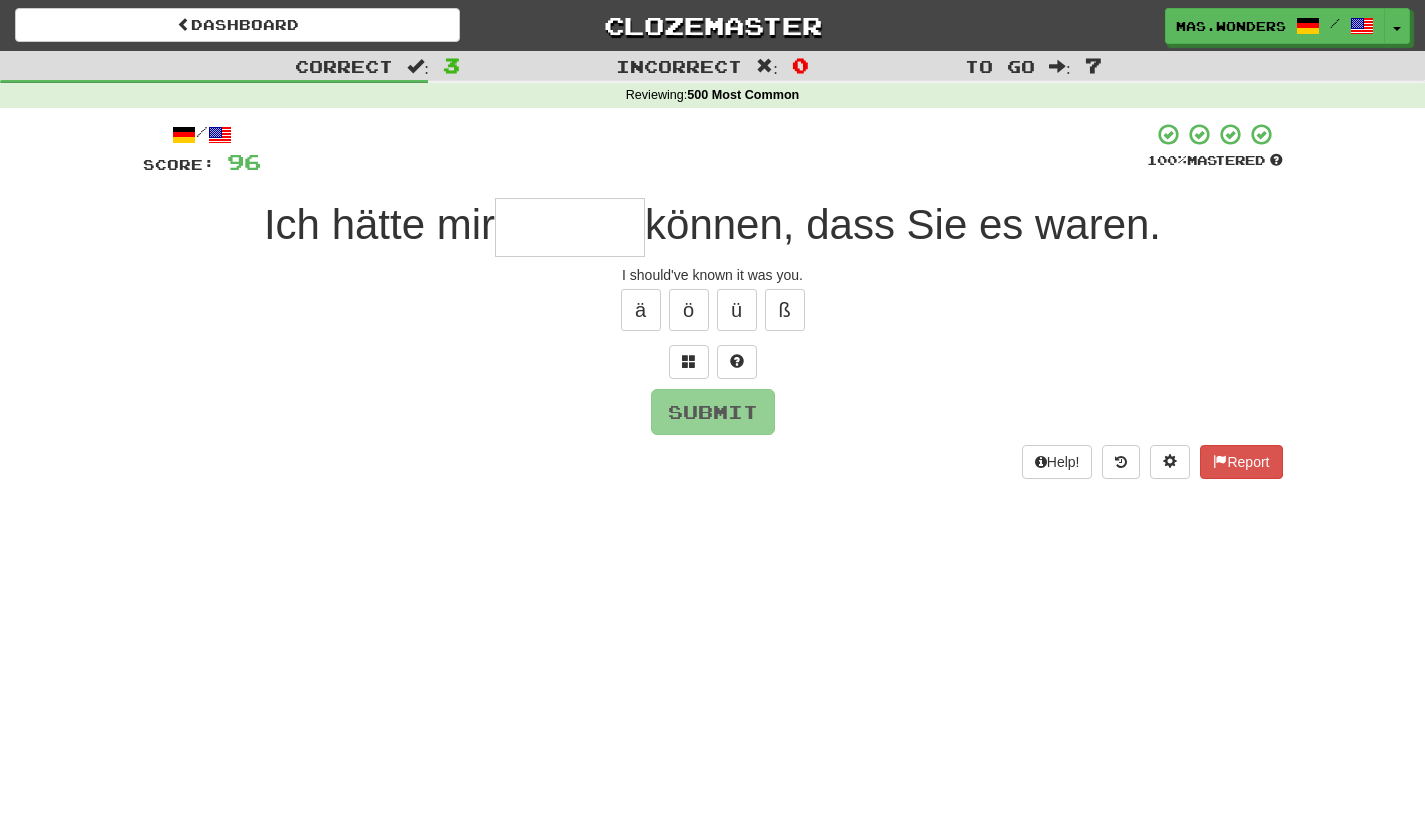 type on "*" 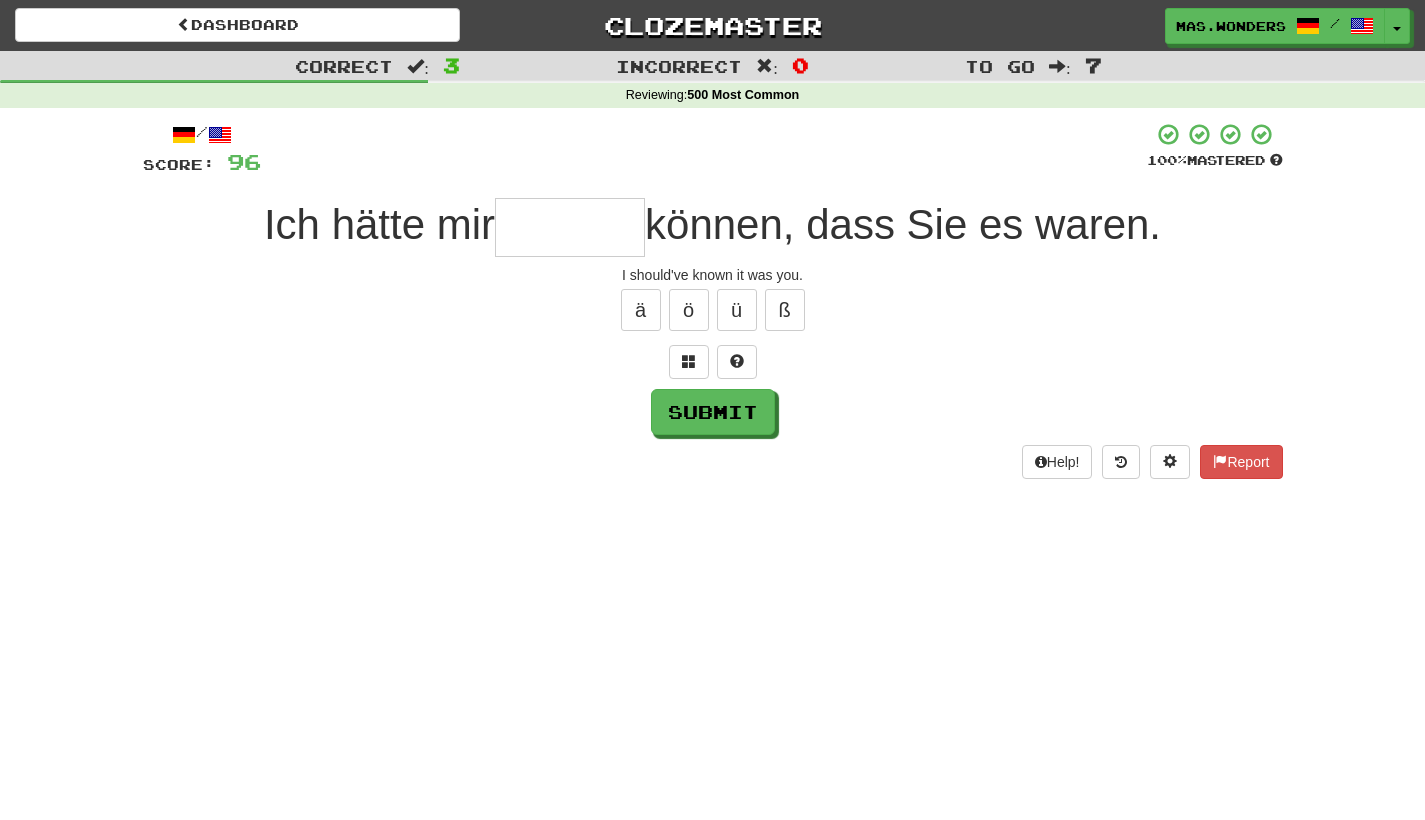 type on "*" 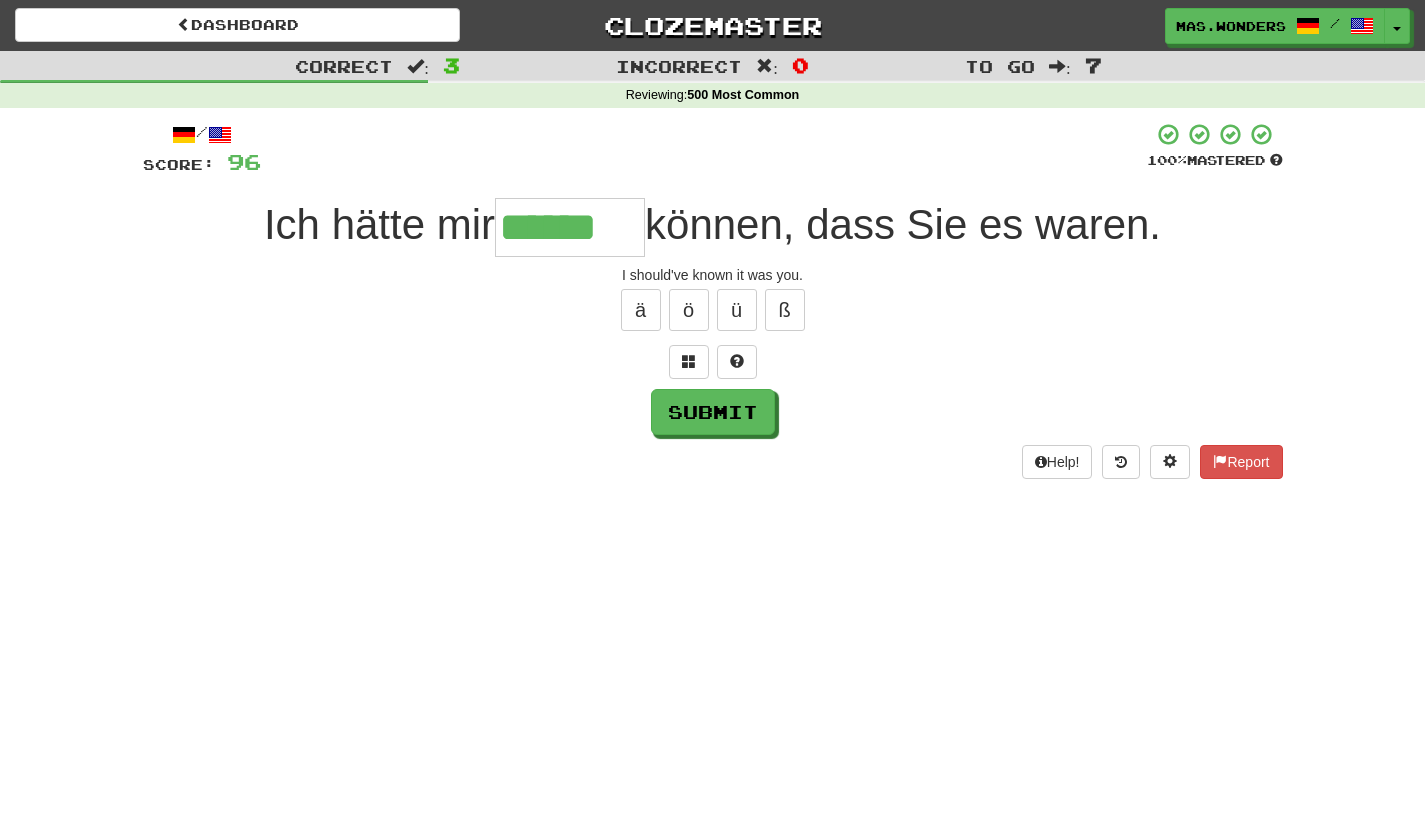 type on "******" 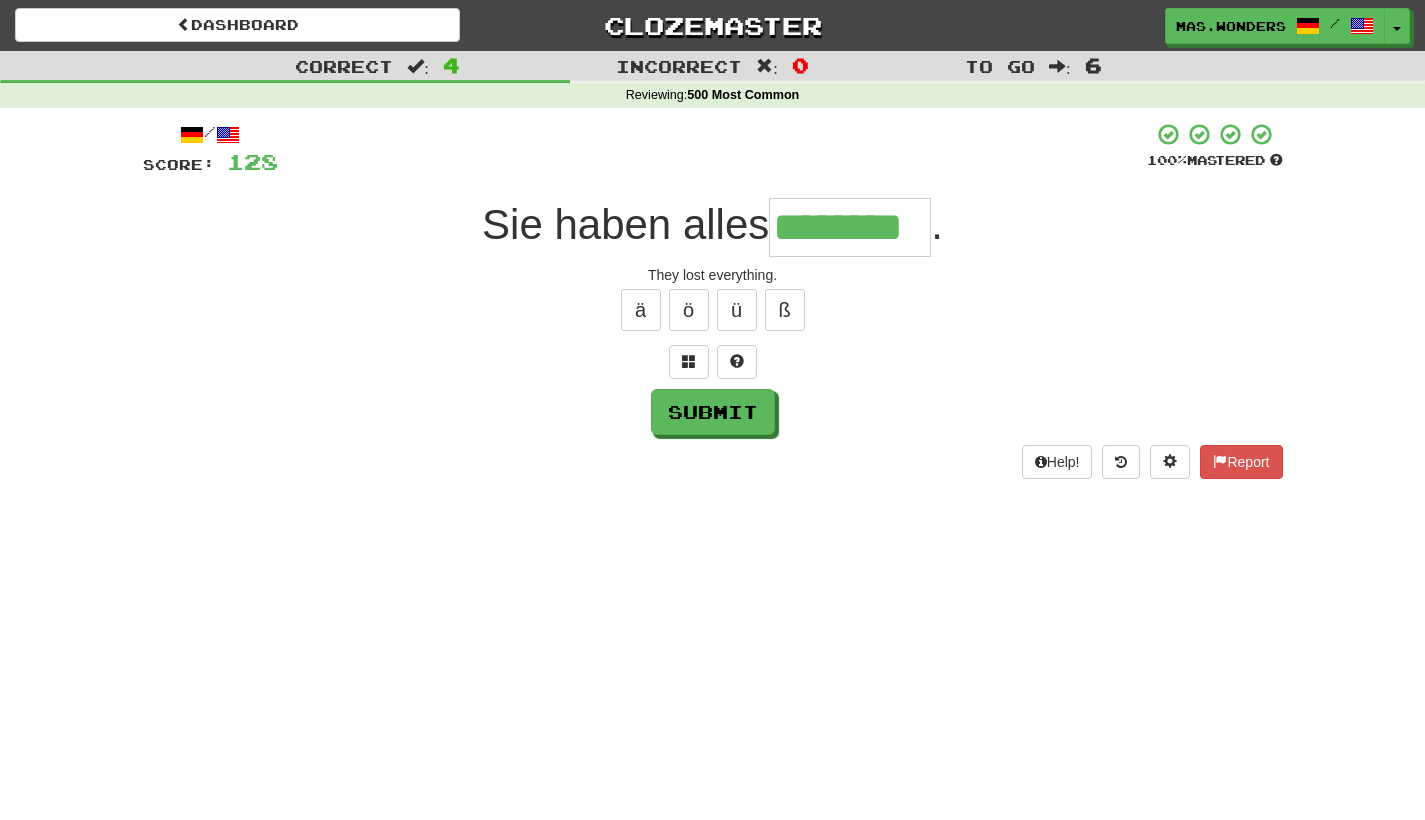 type on "********" 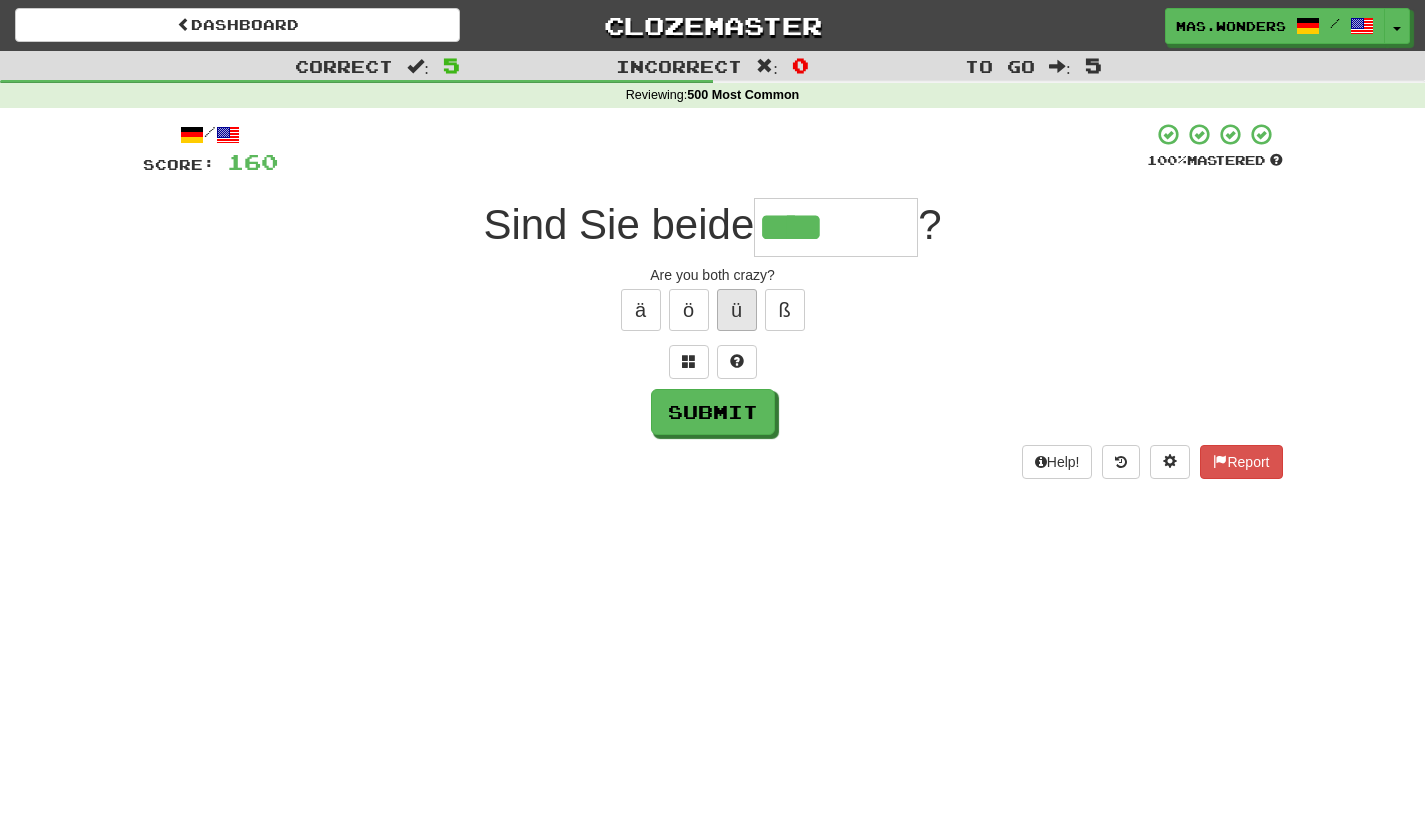click on "ü" at bounding box center (737, 310) 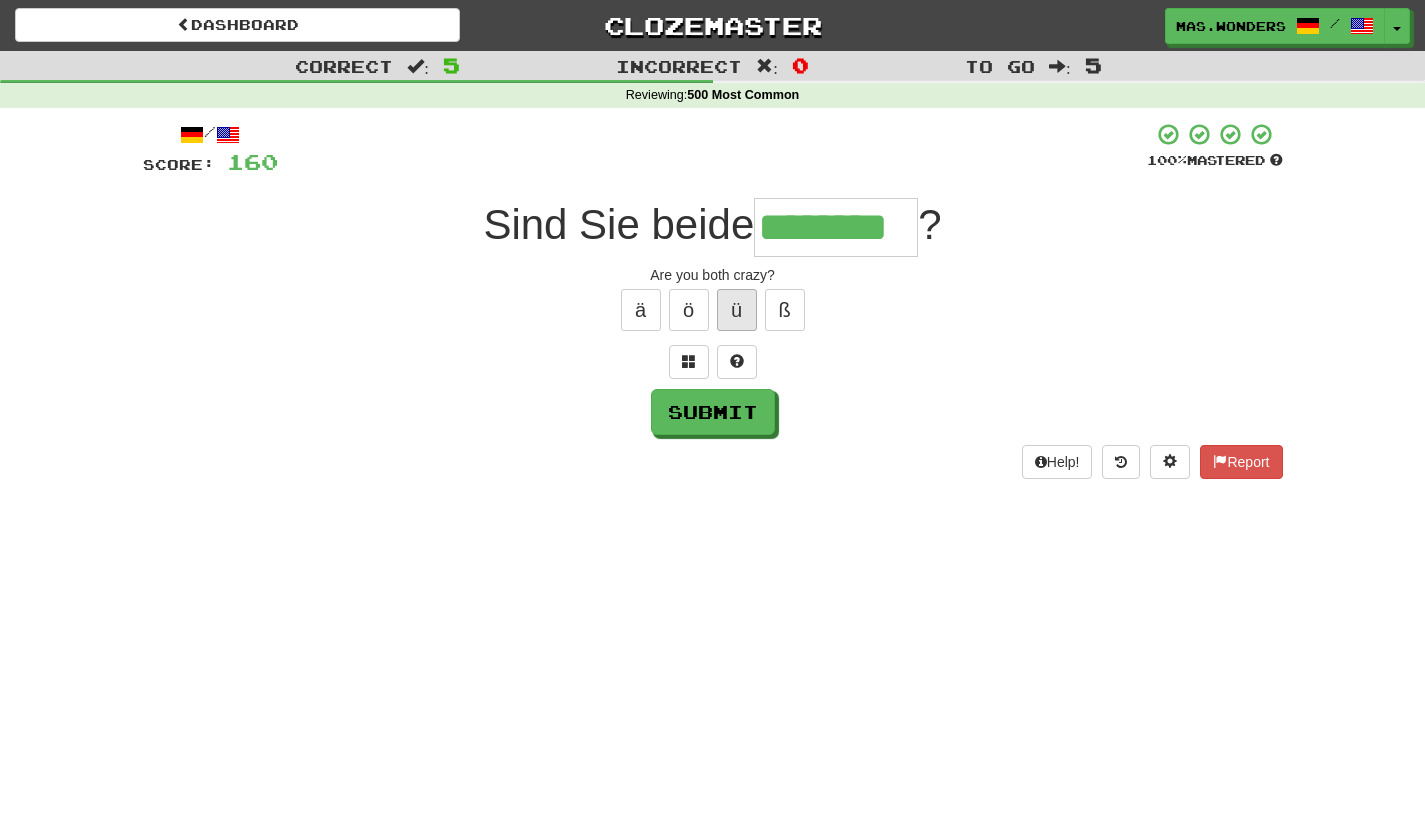 type on "********" 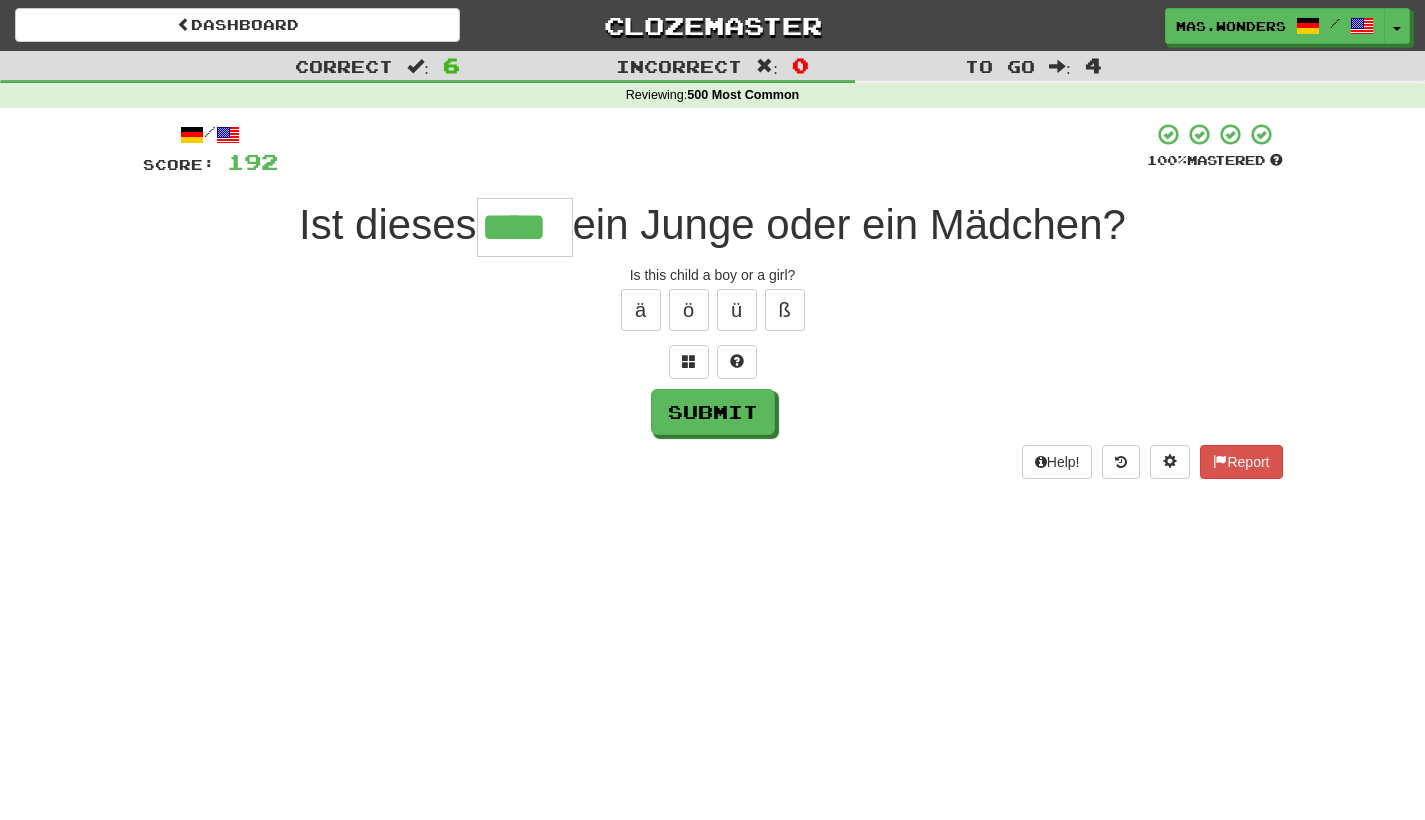 type on "****" 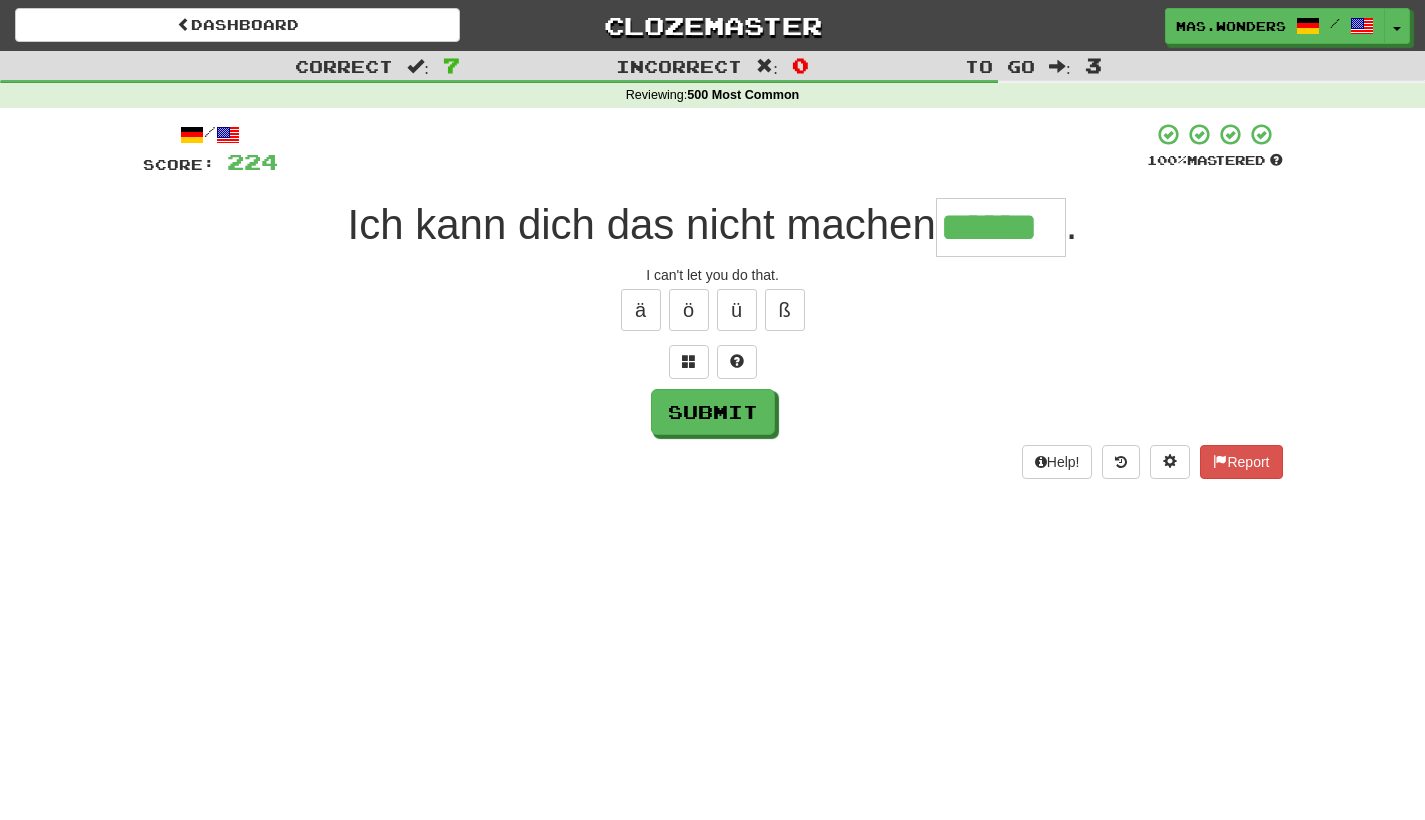type on "******" 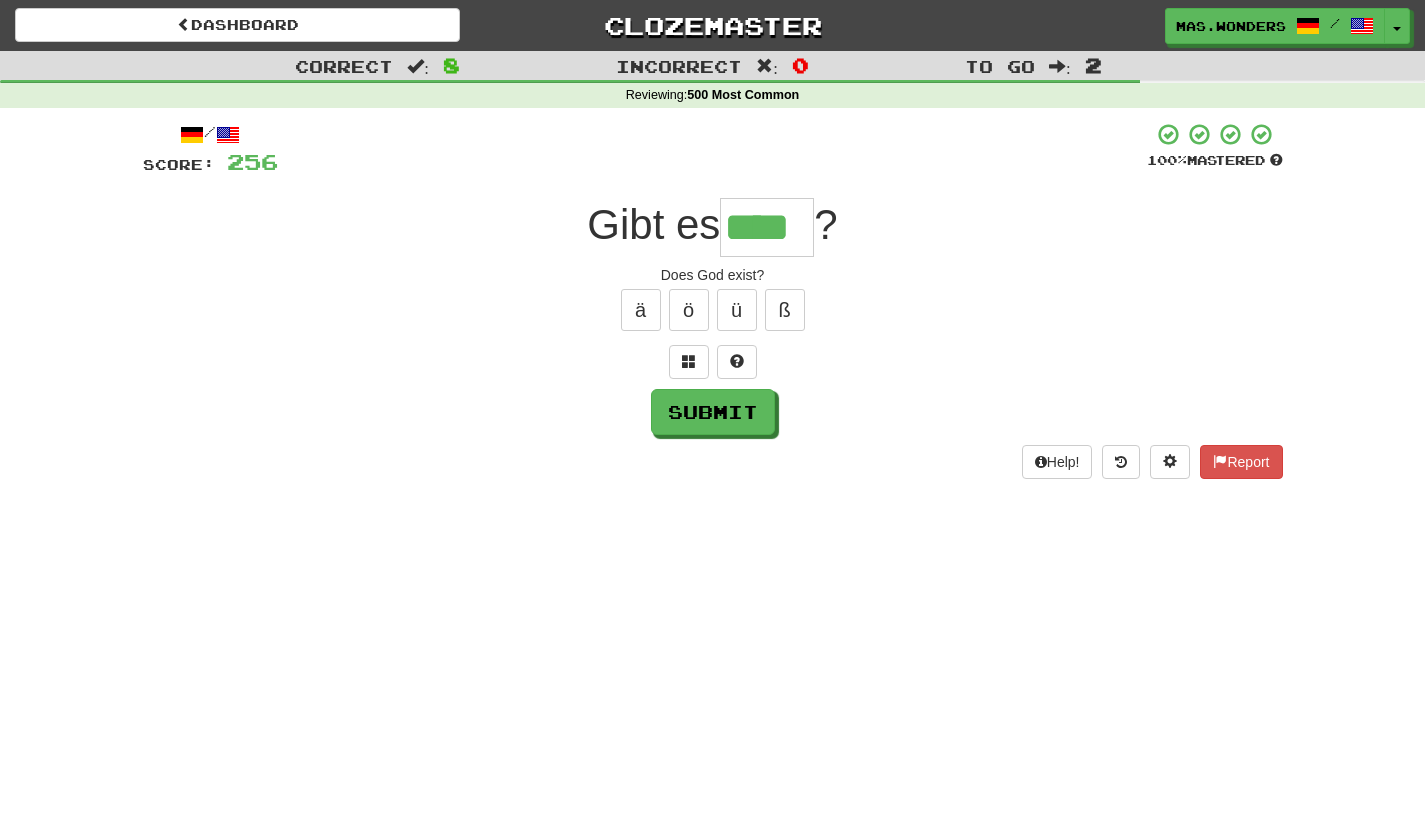 type on "****" 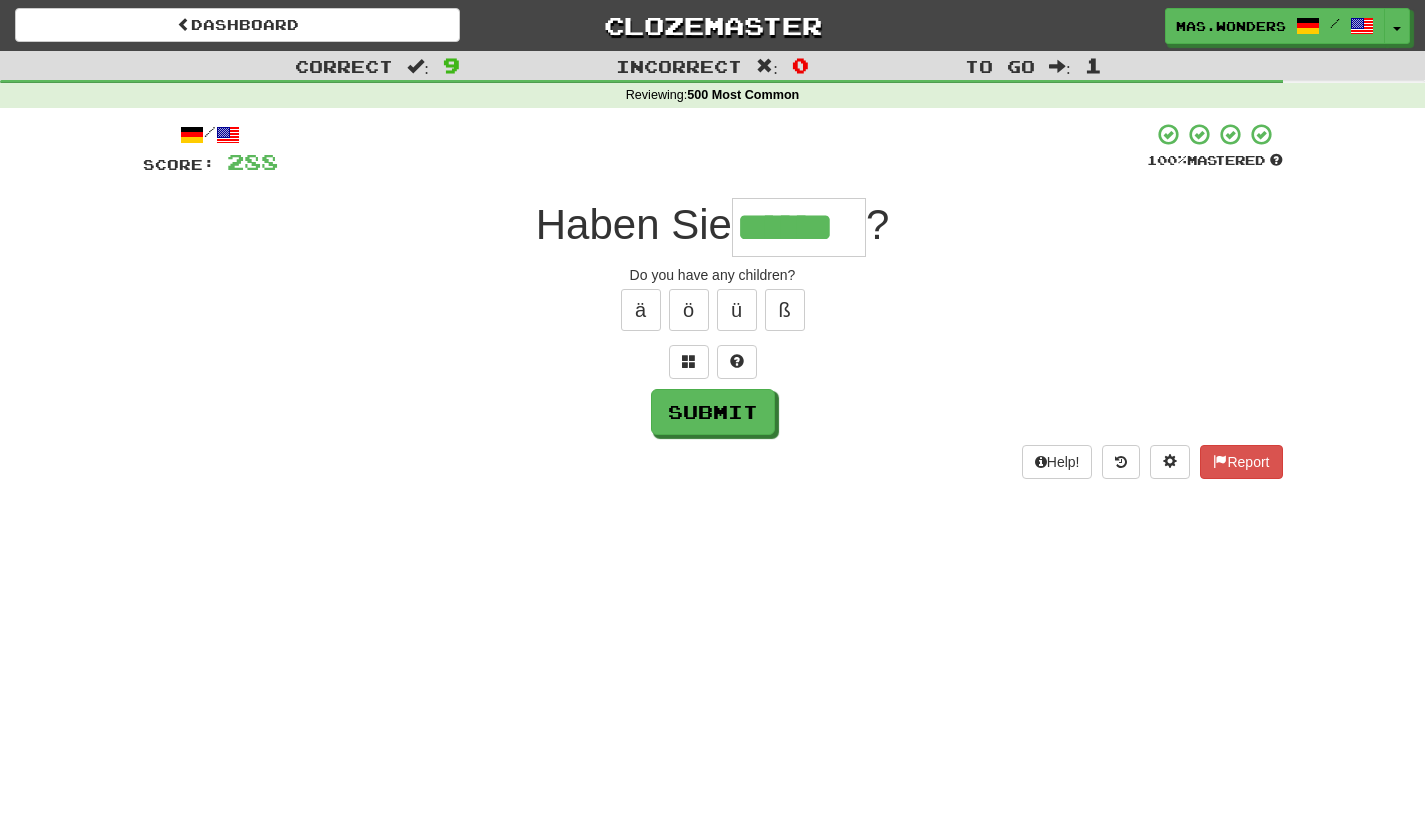 type on "******" 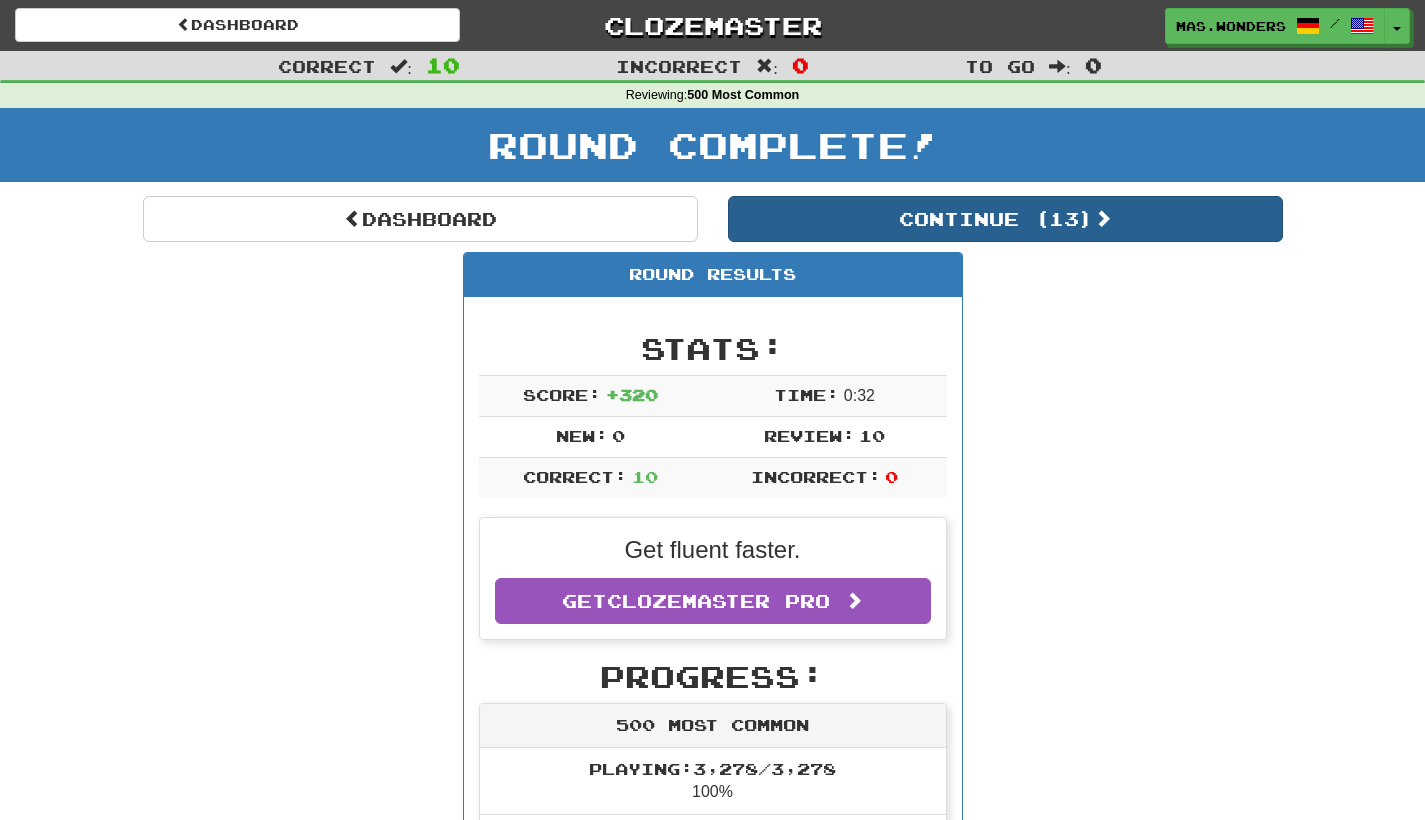 click on "Continue ( 13 )" at bounding box center [1005, 219] 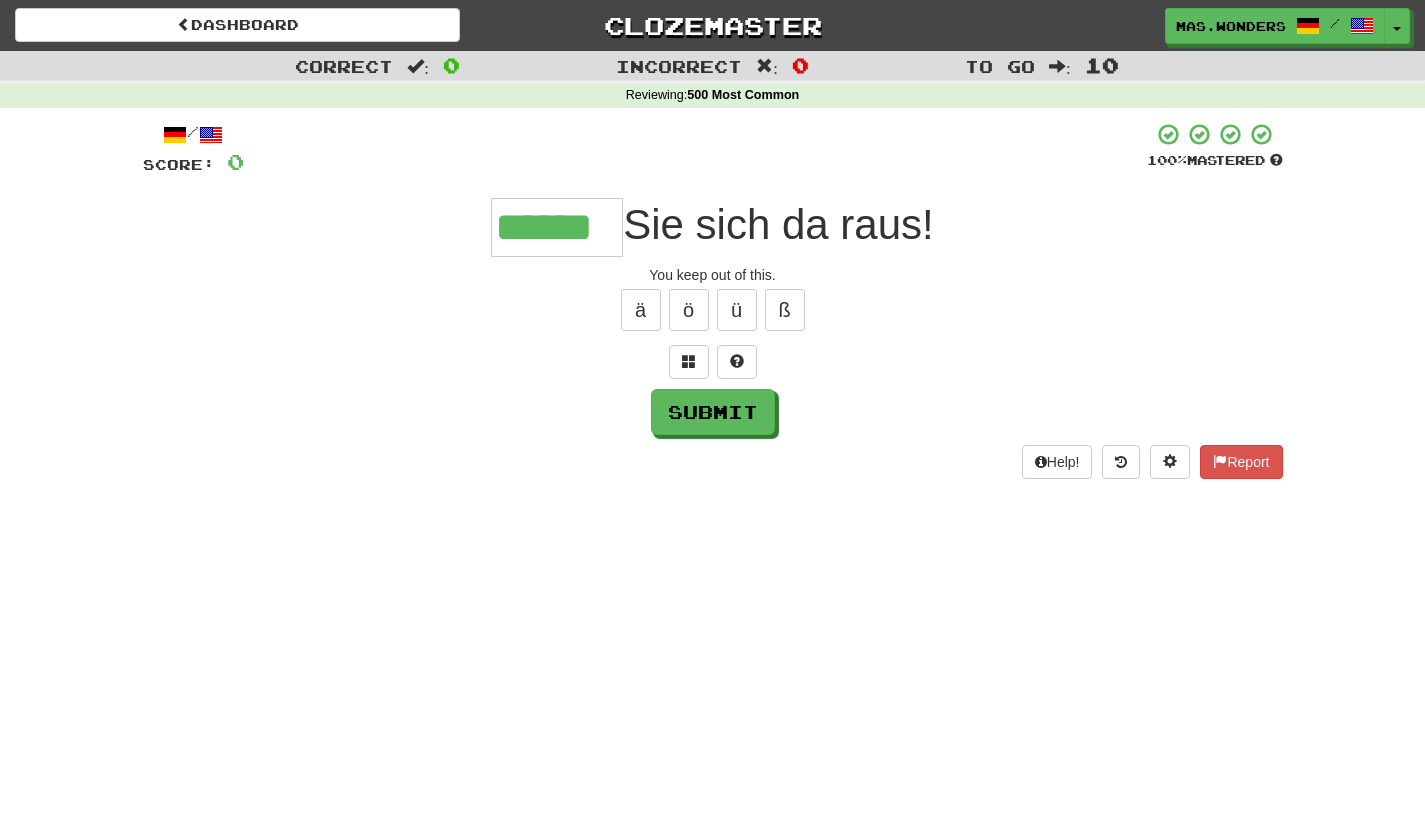 type on "******" 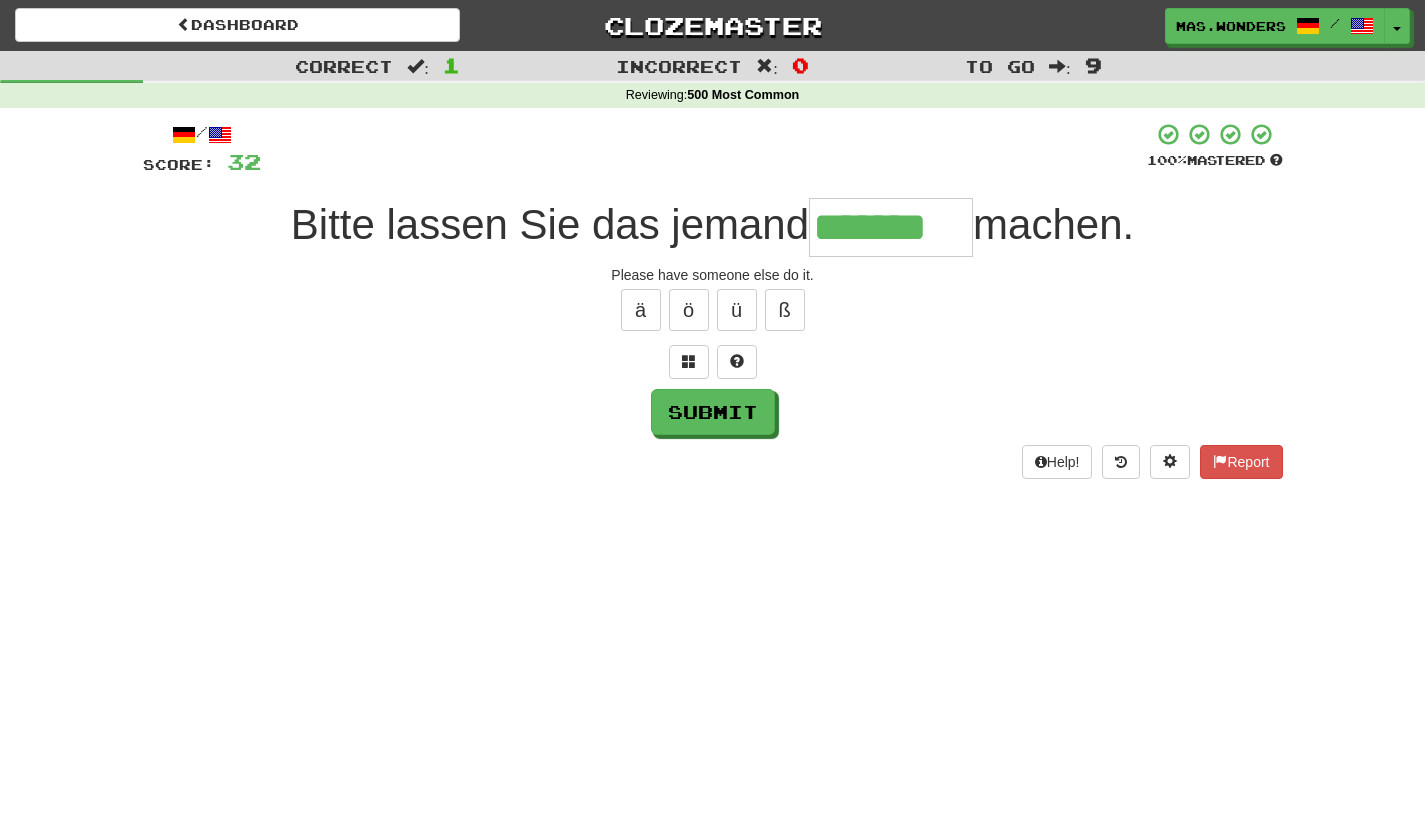 type on "*******" 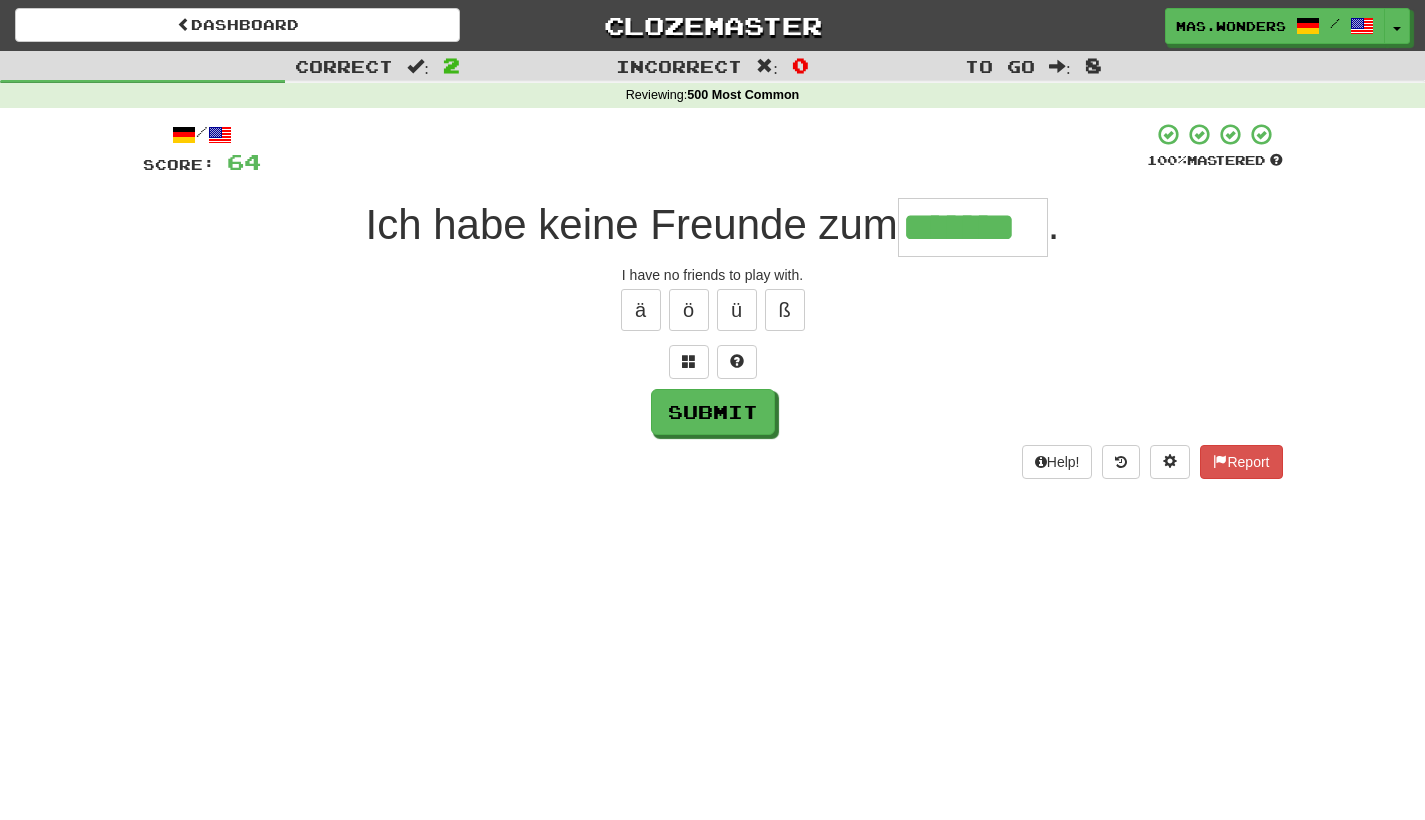 type on "*******" 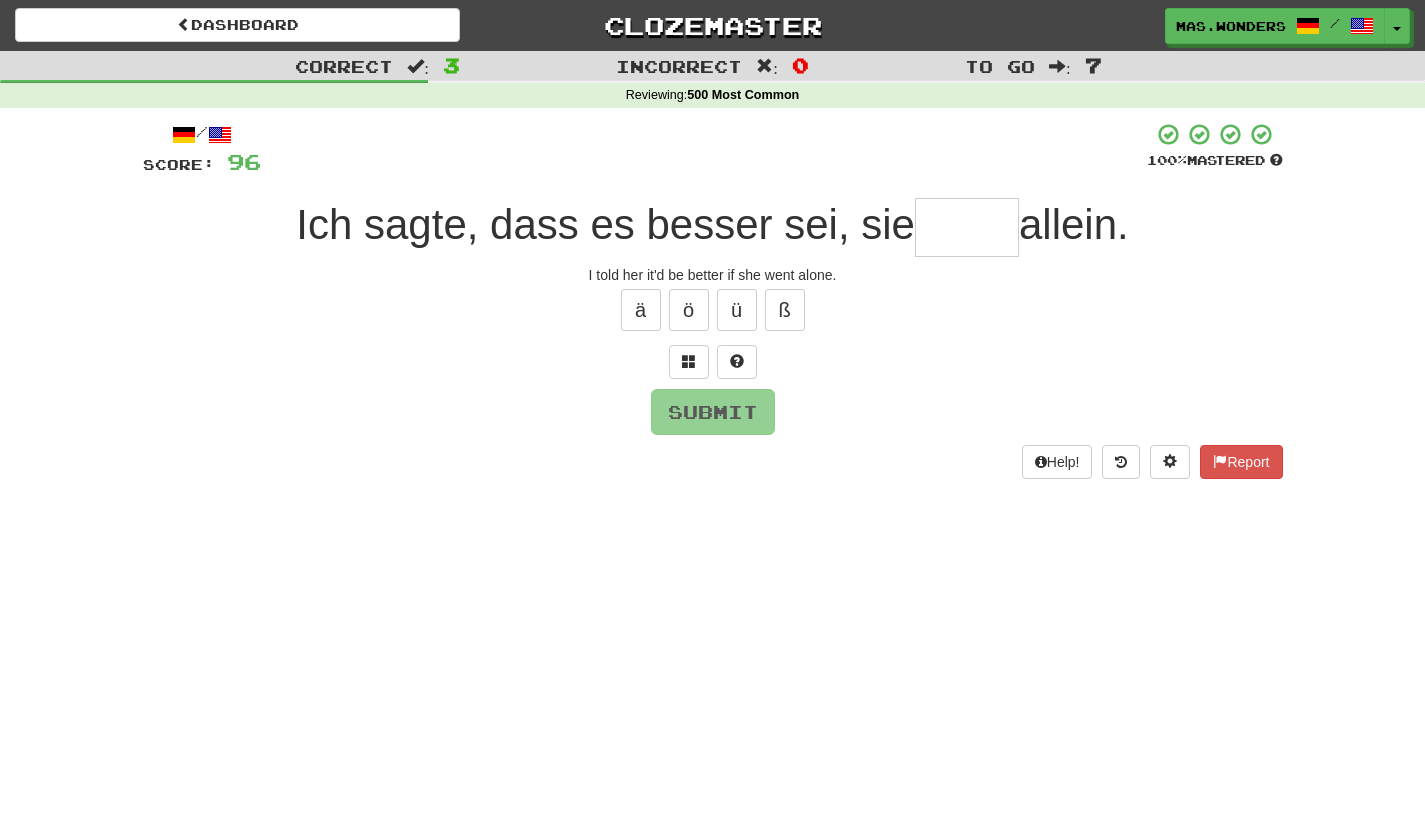 type on "*" 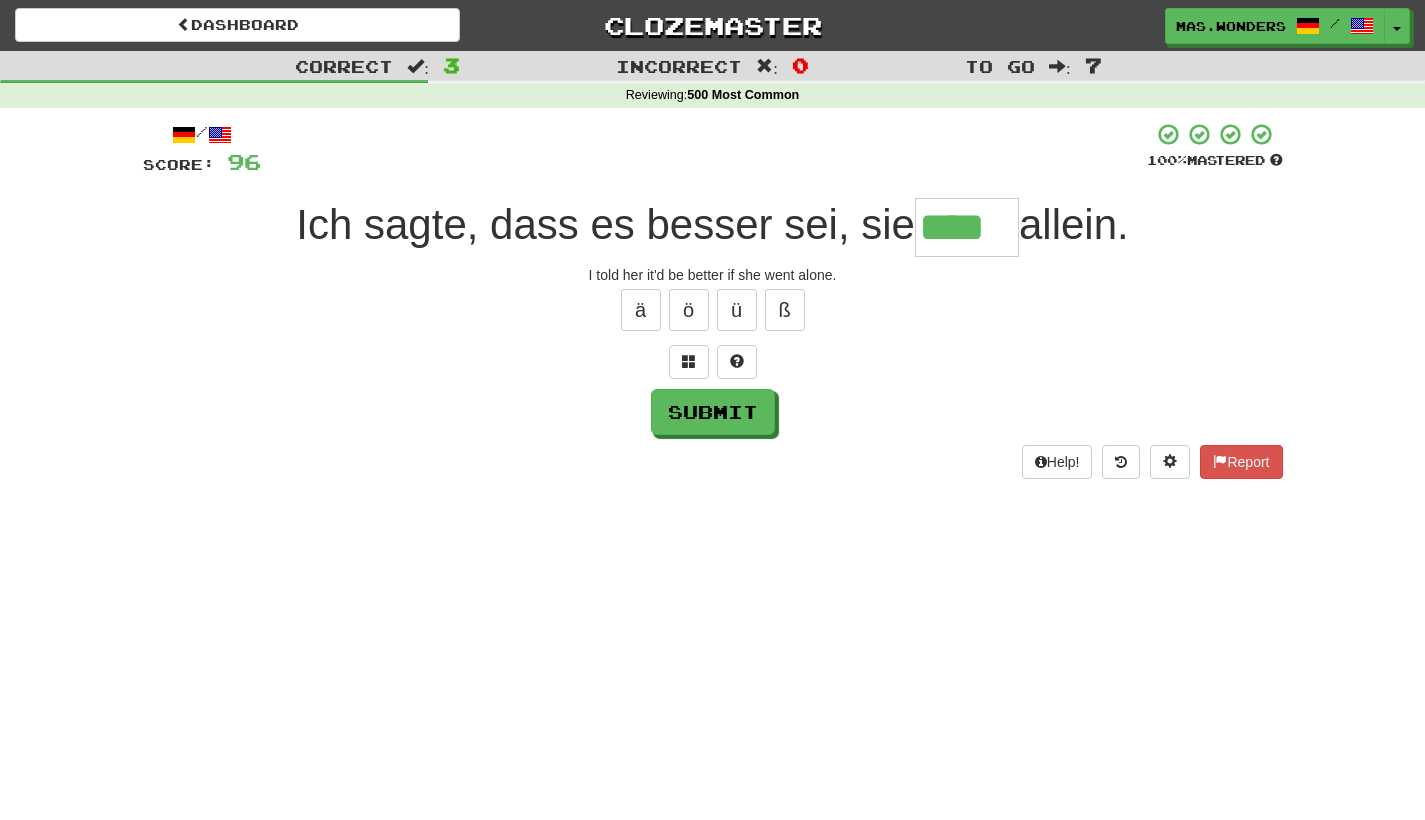 type on "****" 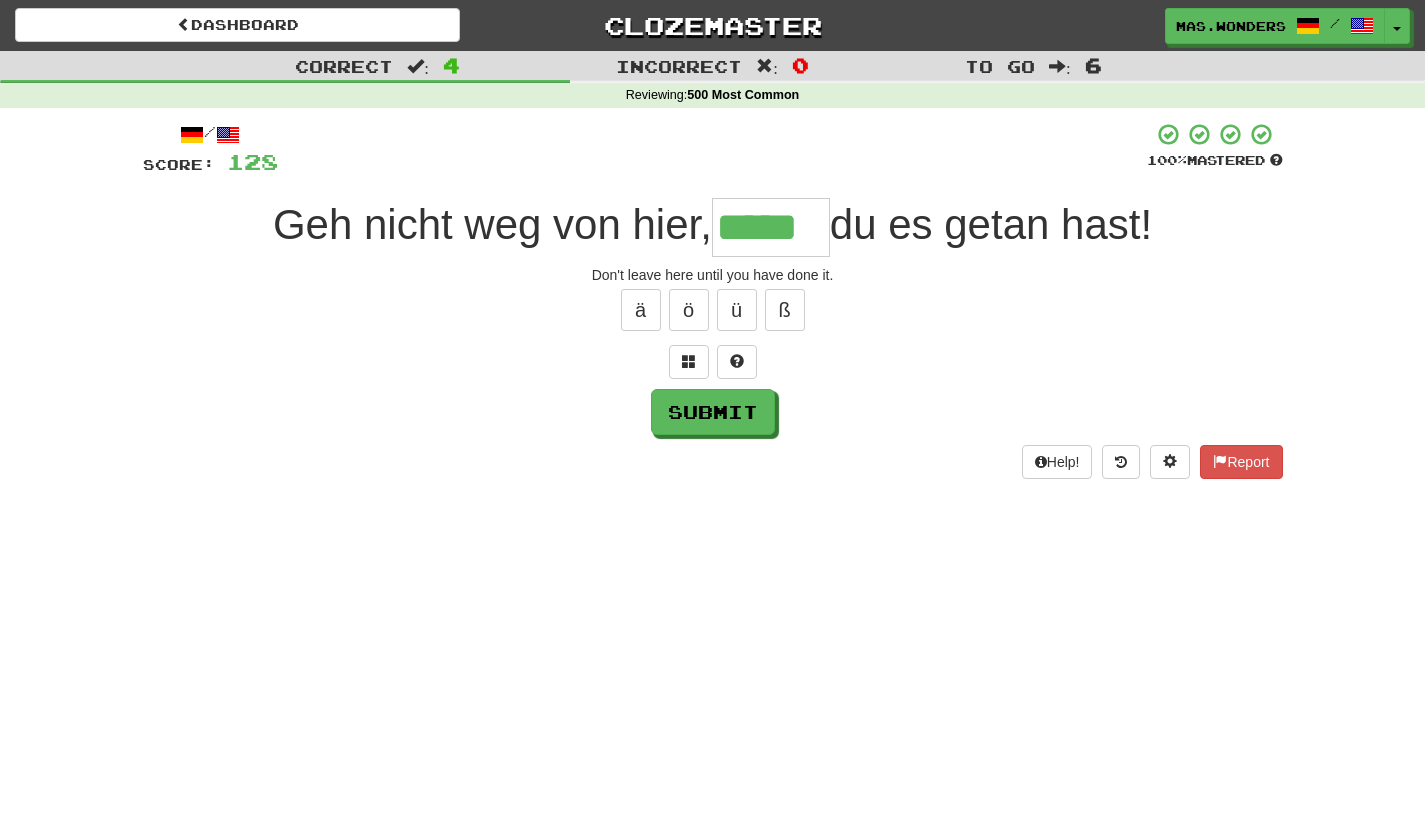 type on "*****" 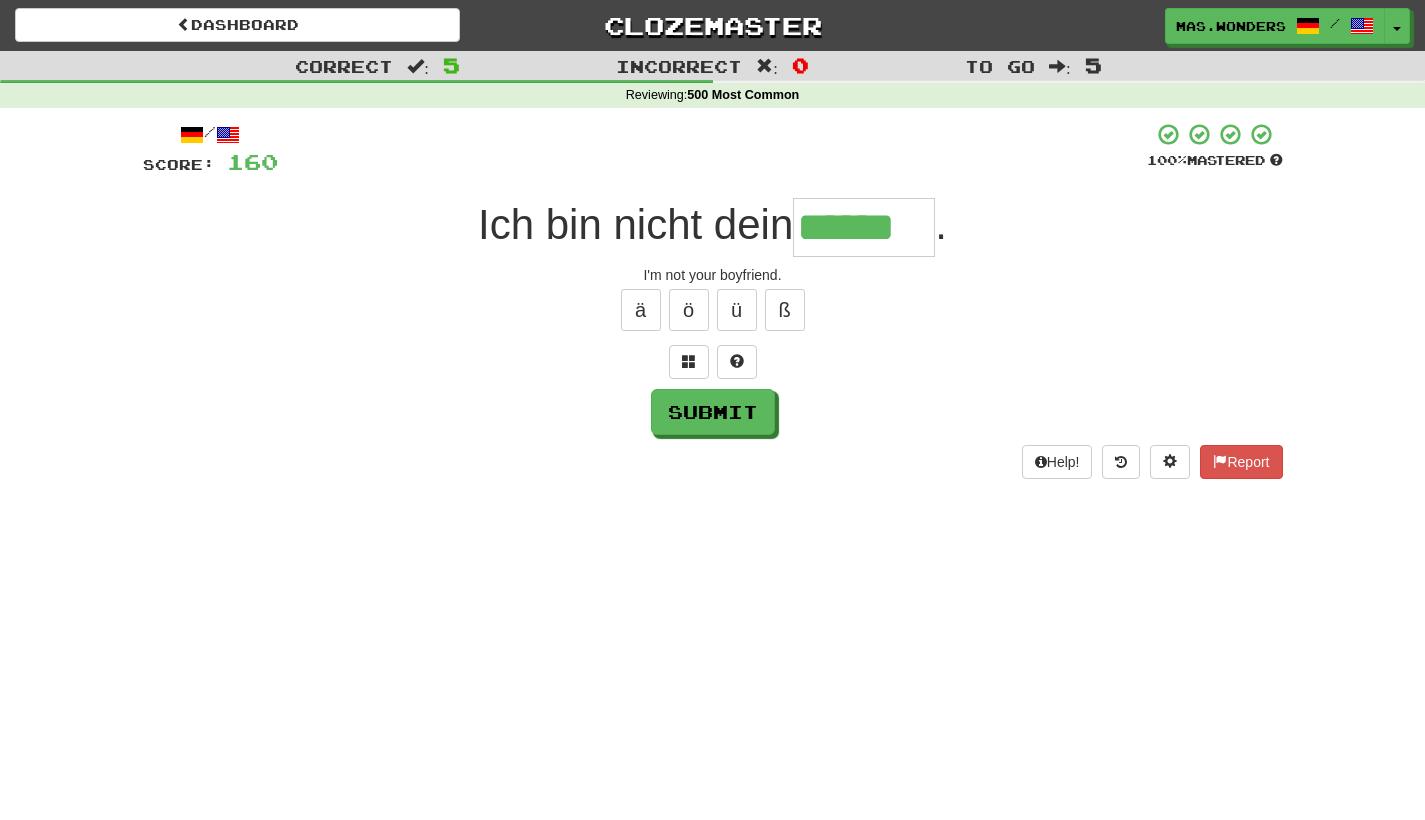 type on "******" 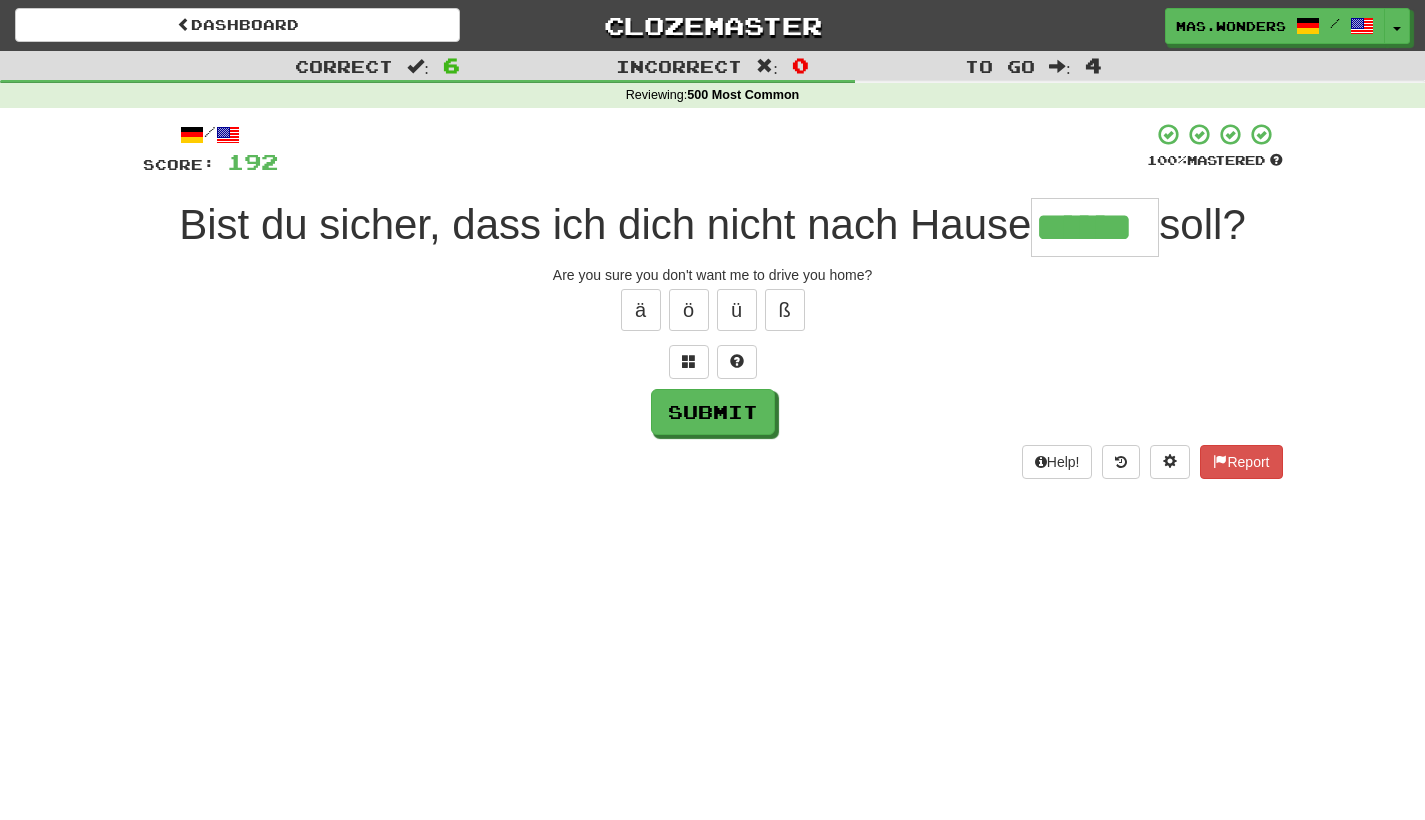 type on "******" 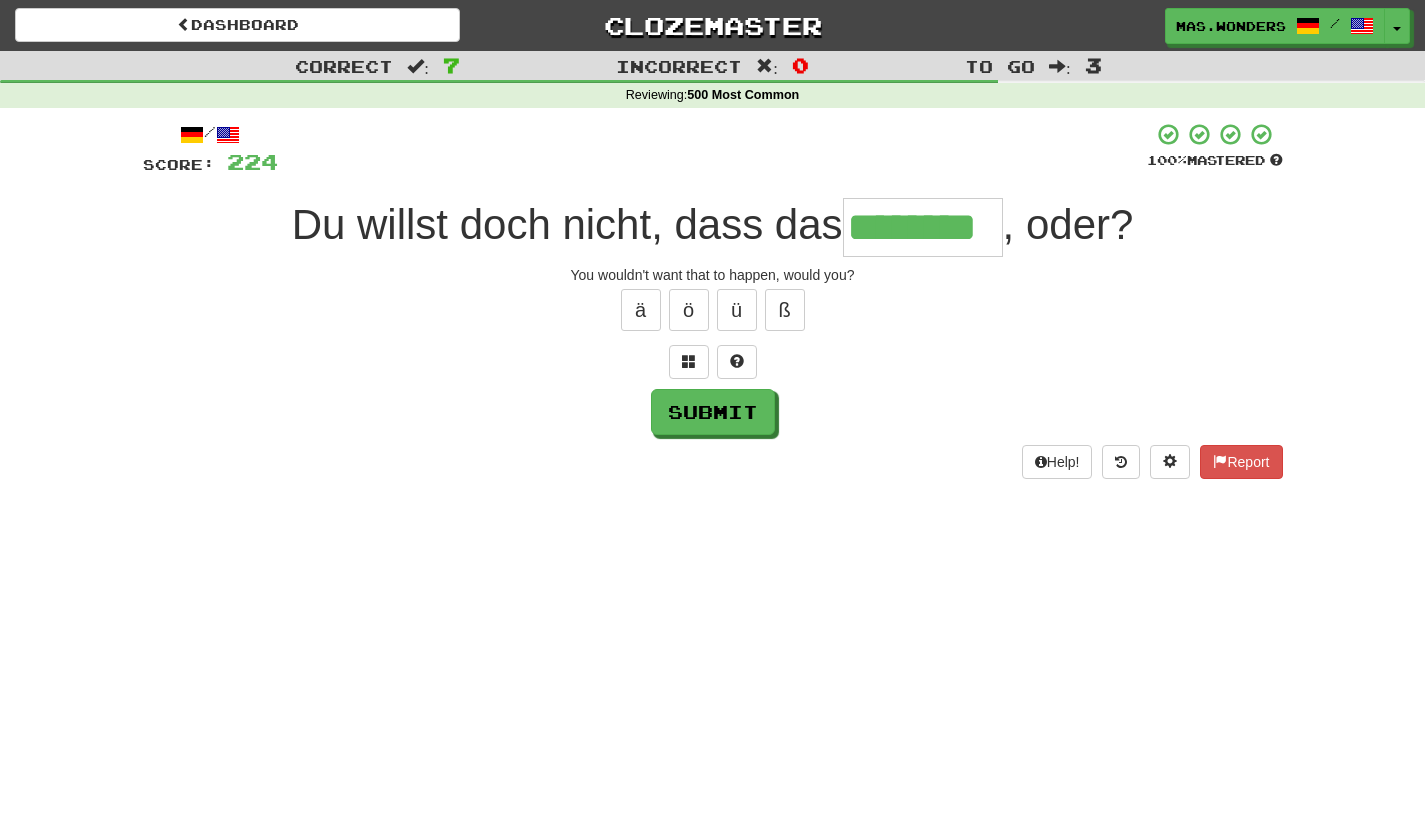 type on "********" 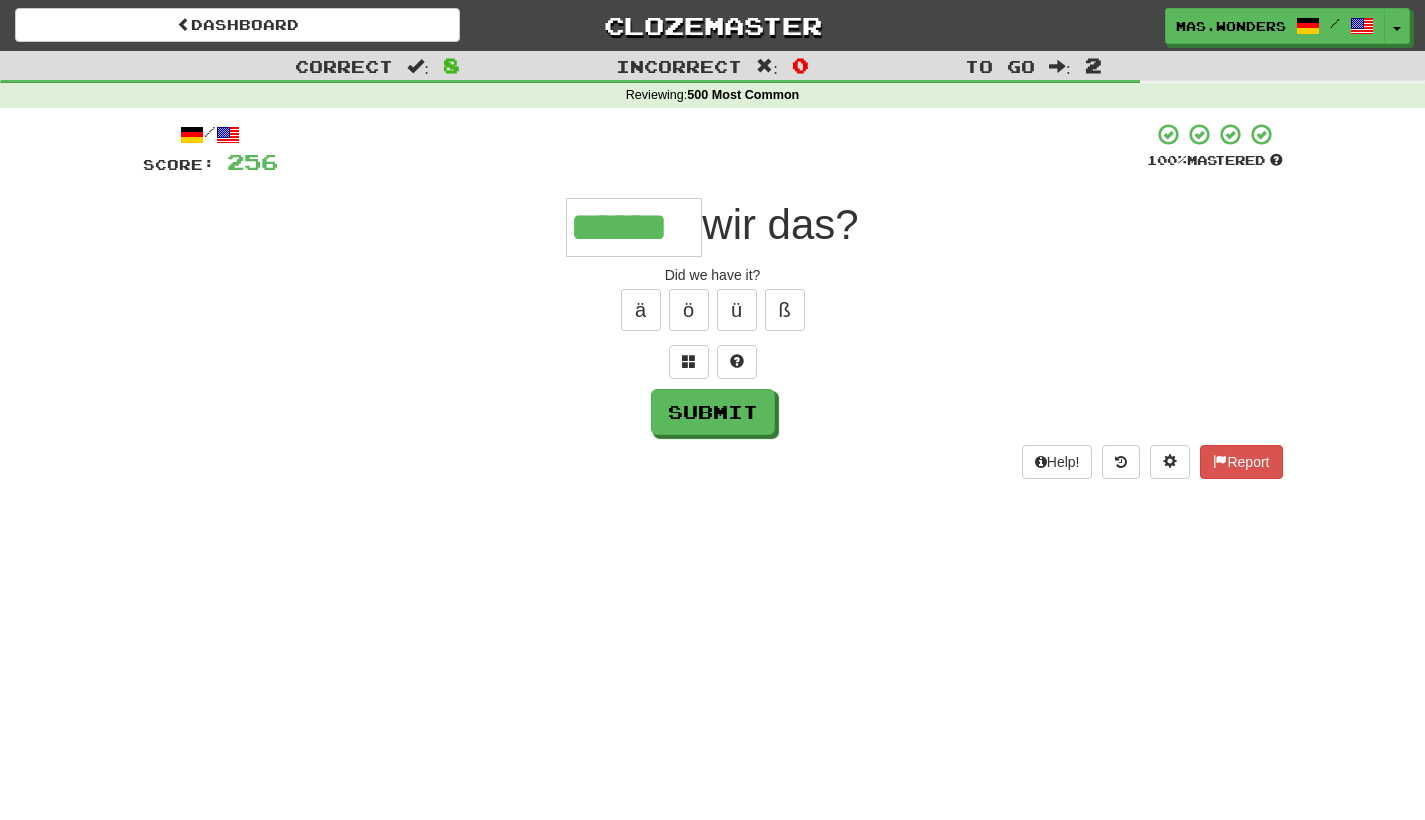 type on "******" 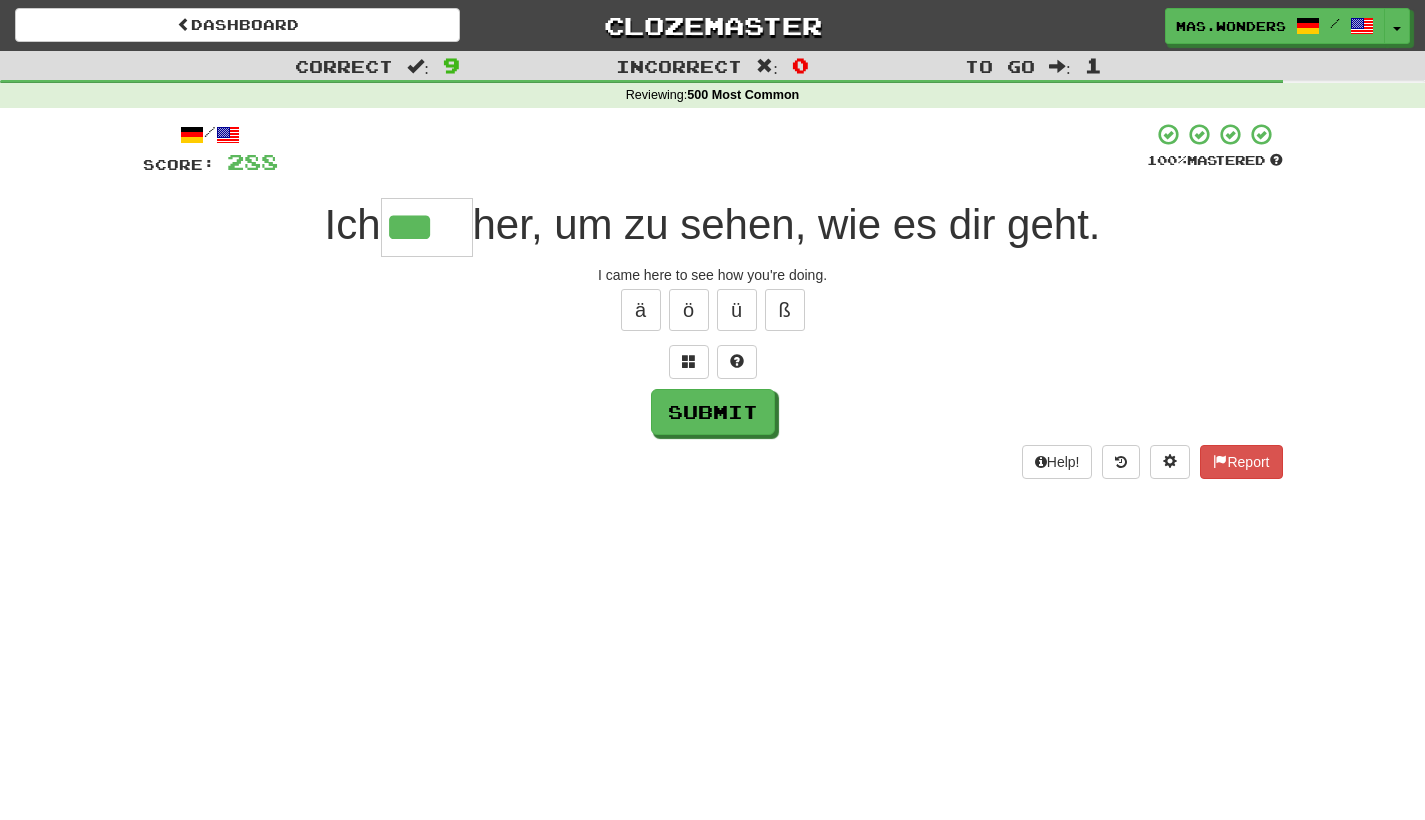 type on "***" 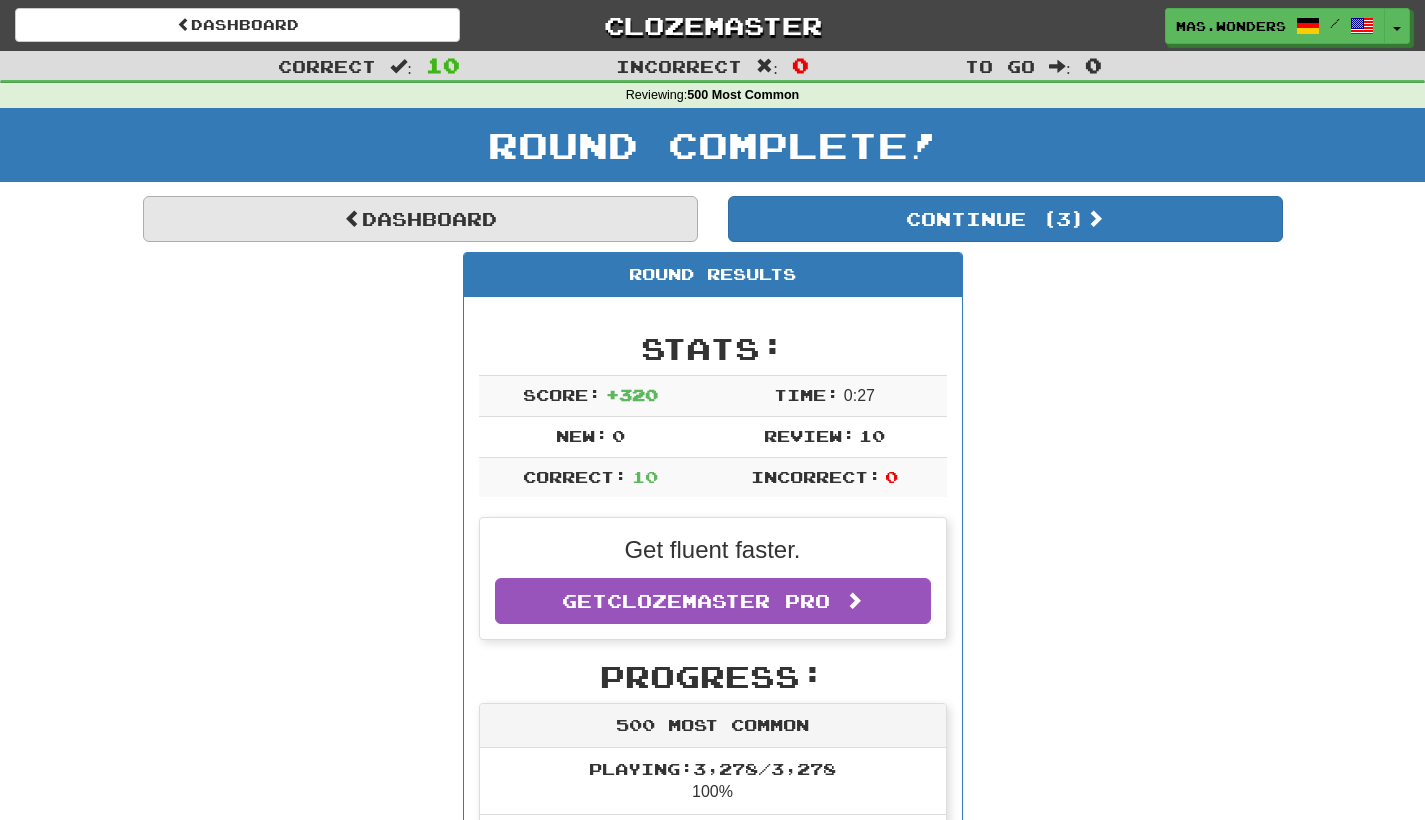 click on "Dashboard" at bounding box center [420, 219] 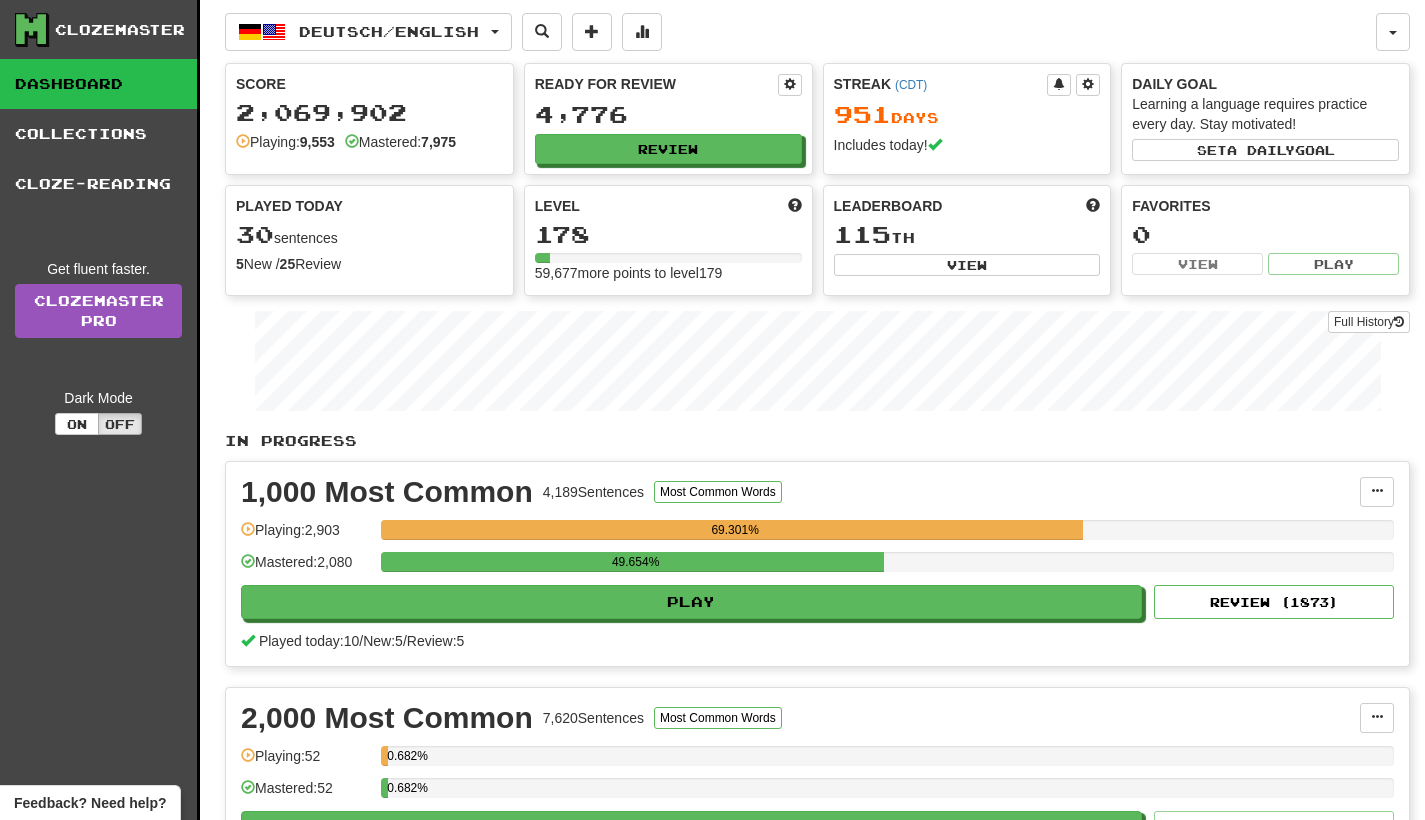 scroll, scrollTop: 0, scrollLeft: 0, axis: both 